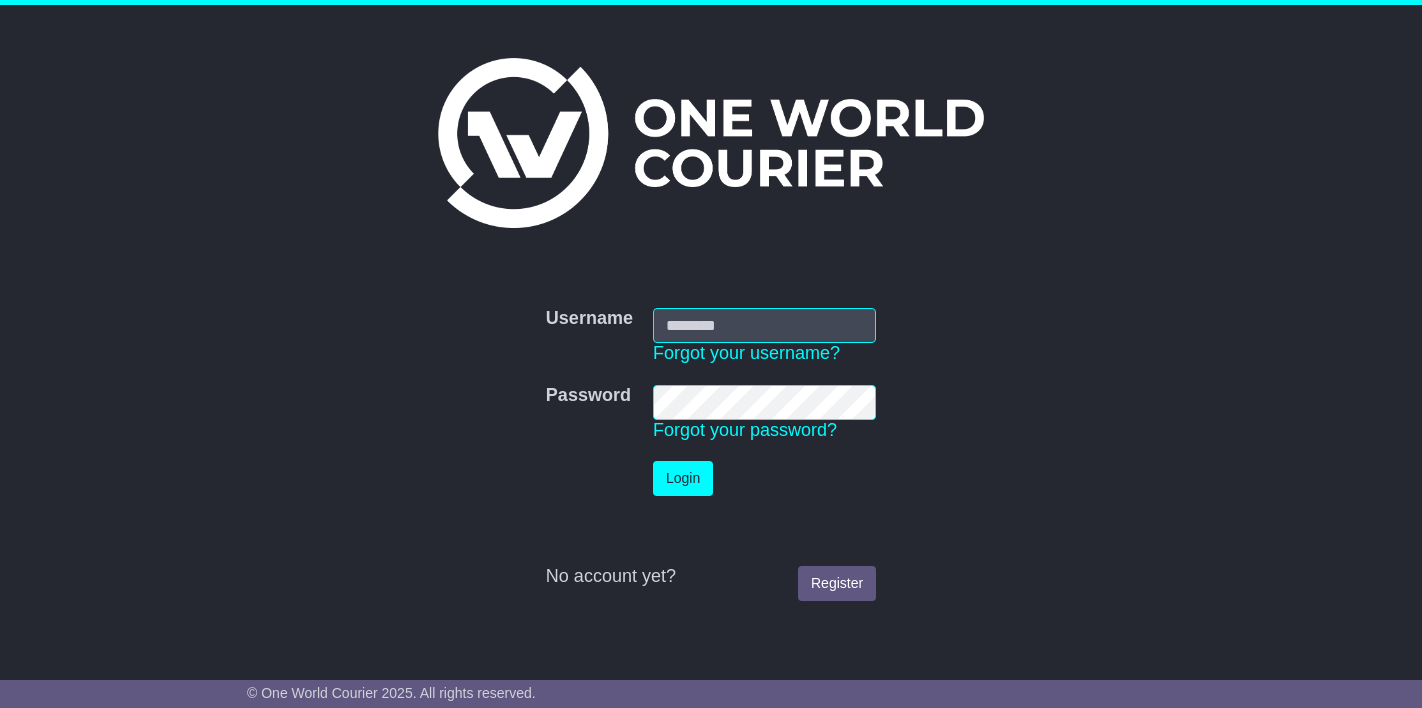 scroll, scrollTop: 0, scrollLeft: 0, axis: both 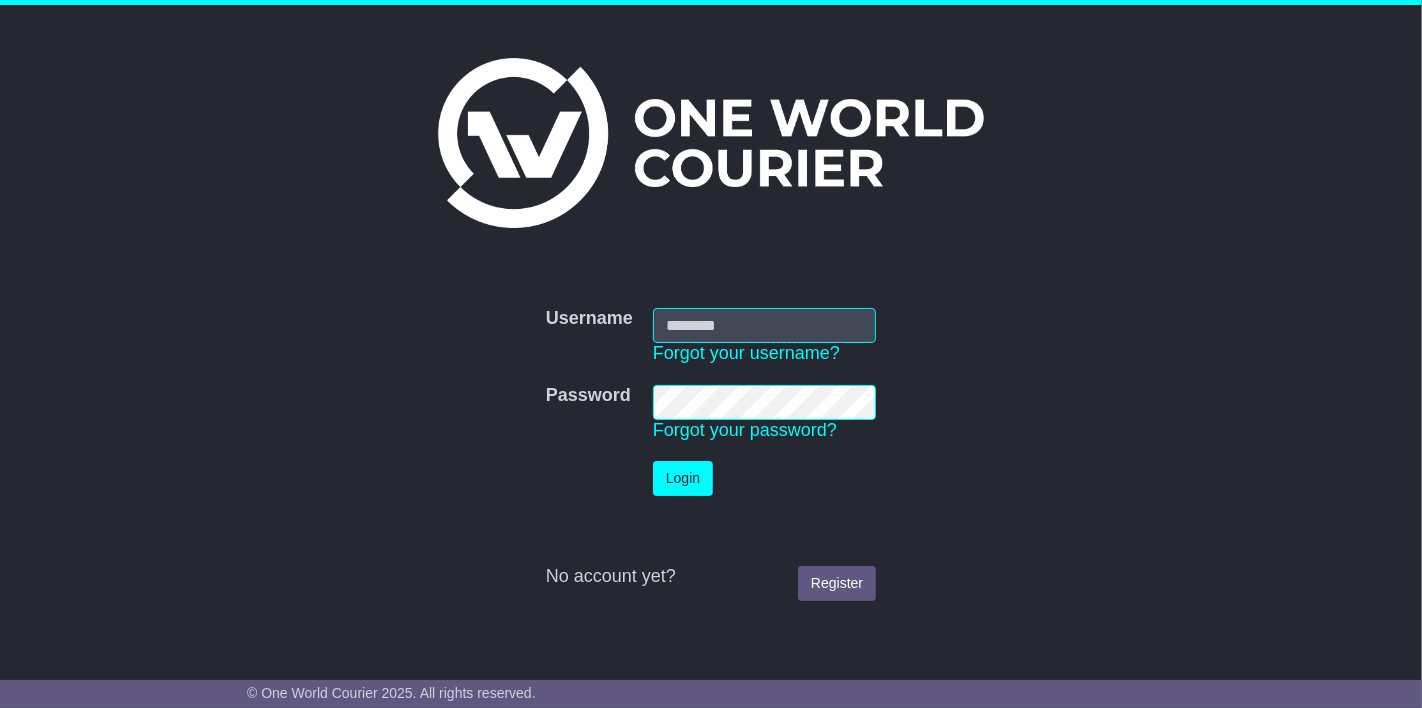 type on "**********" 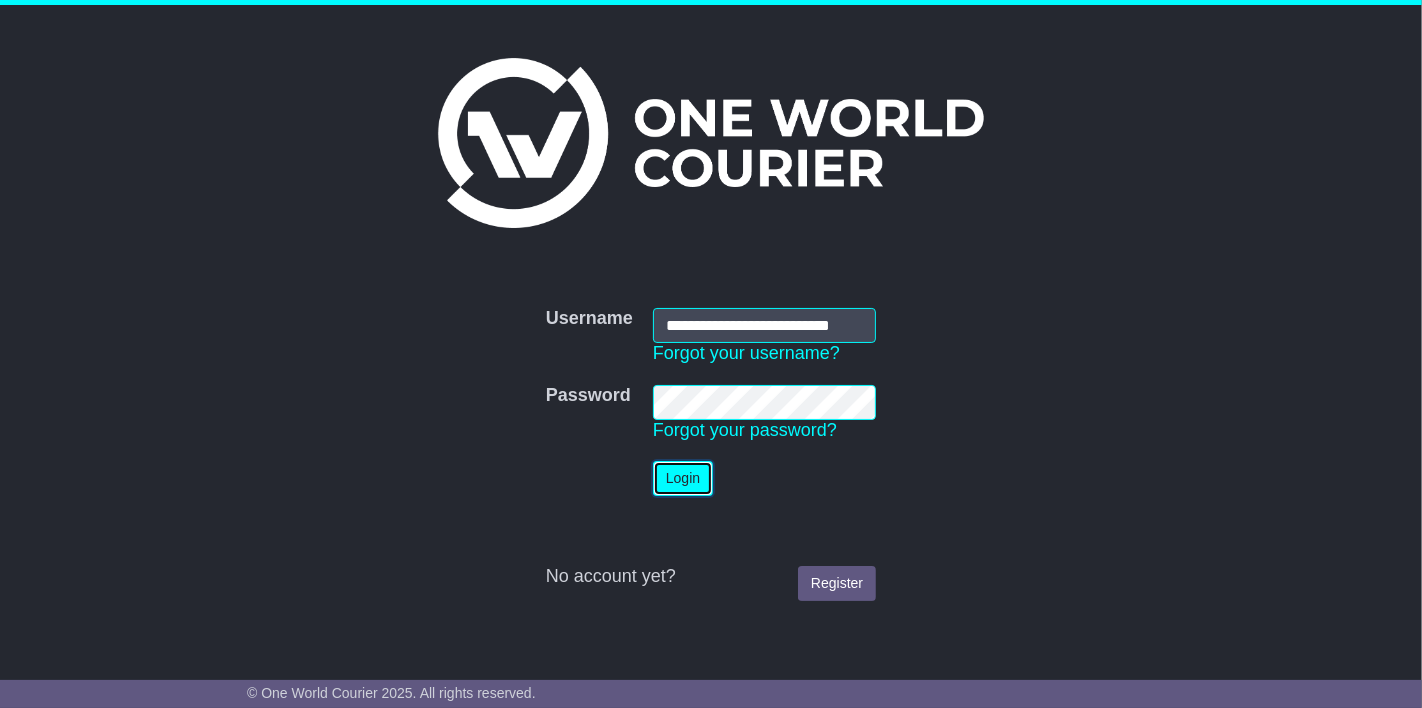click on "Login" at bounding box center (683, 478) 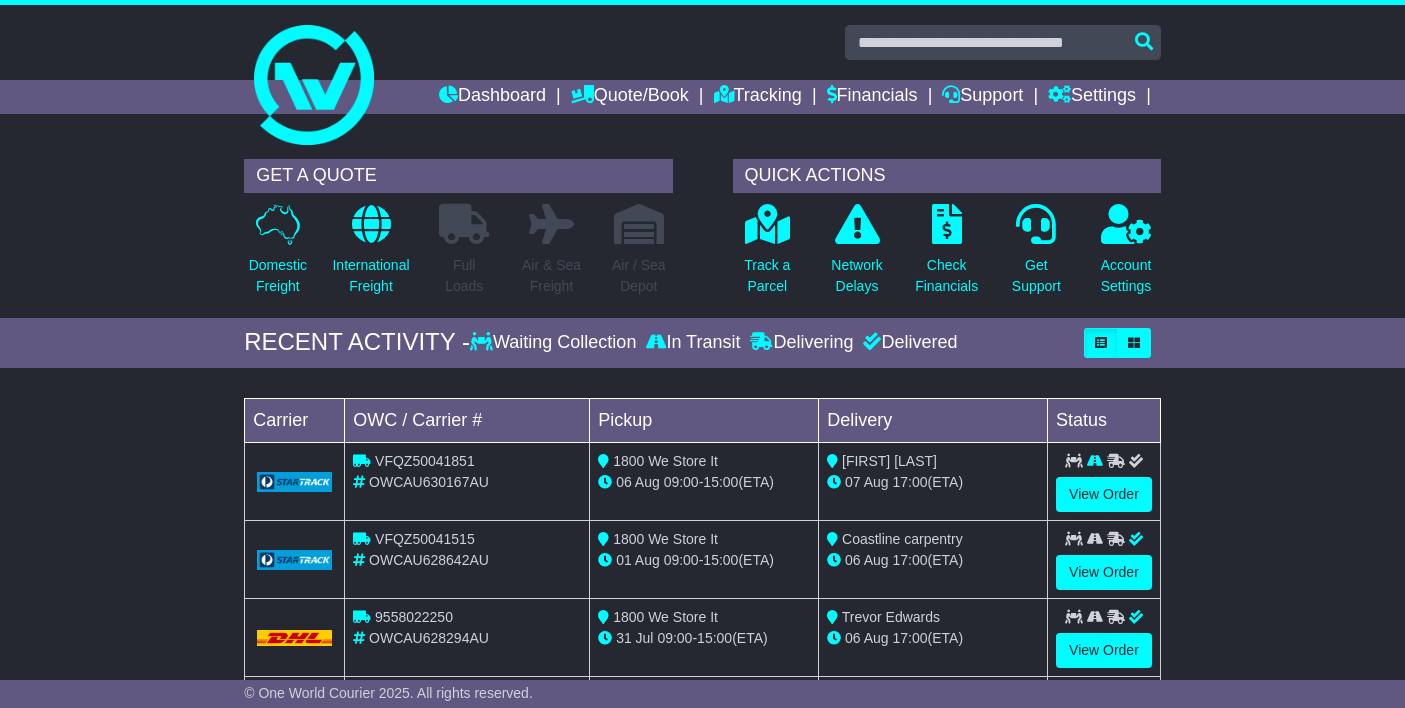 scroll, scrollTop: 0, scrollLeft: 0, axis: both 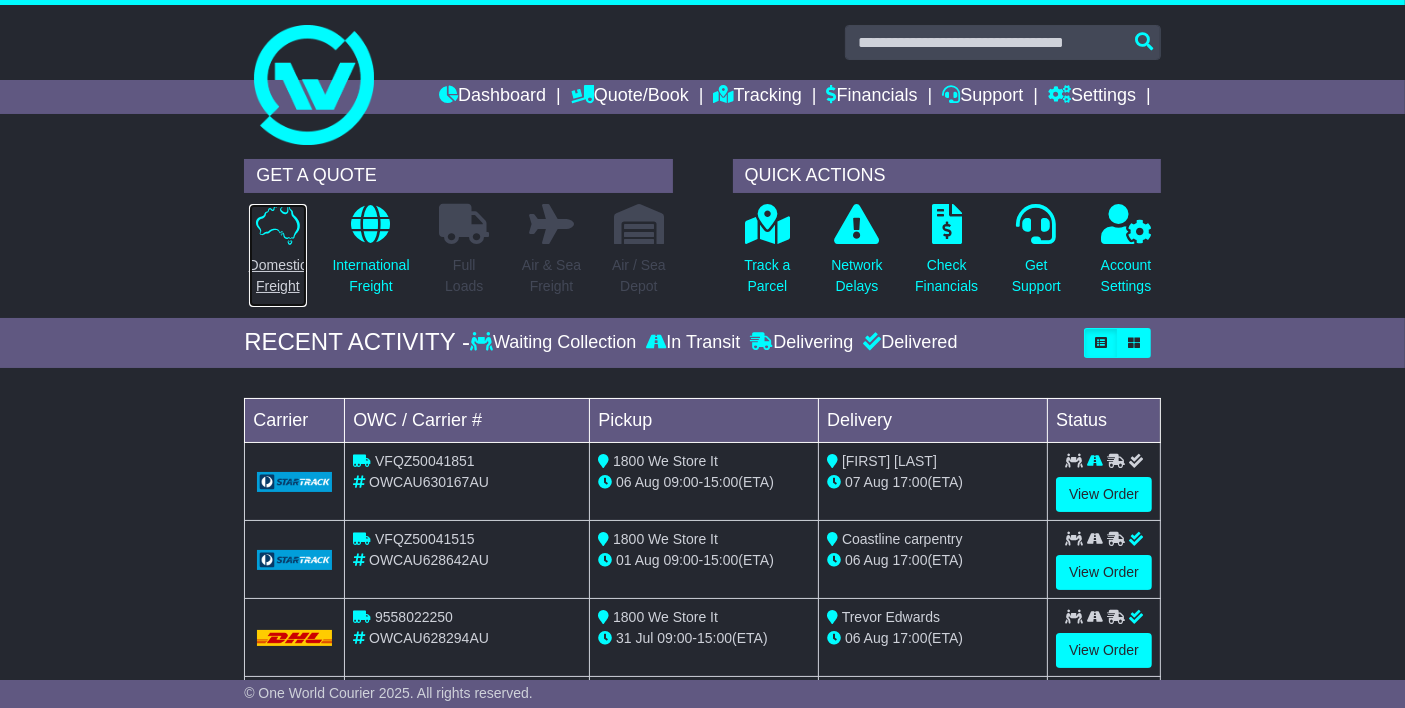 click on "Domestic Freight" at bounding box center (278, 276) 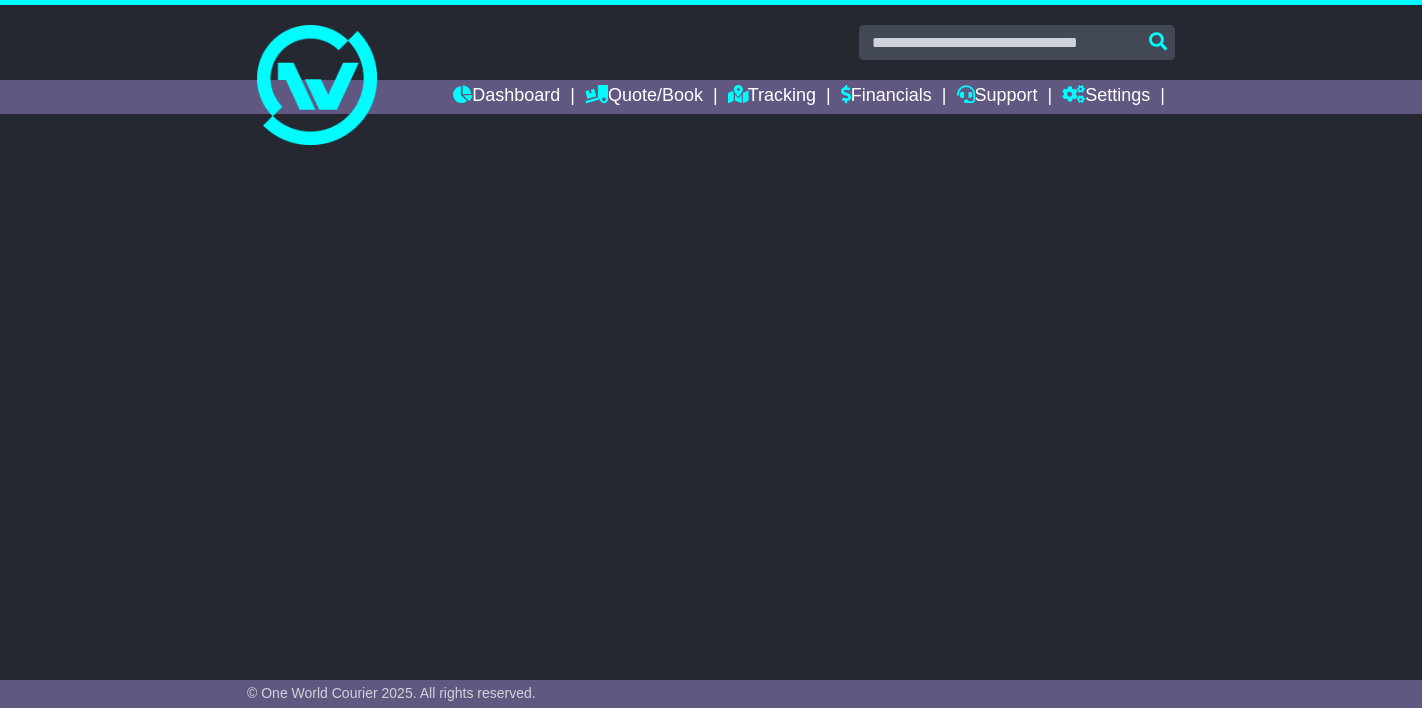 scroll, scrollTop: 0, scrollLeft: 0, axis: both 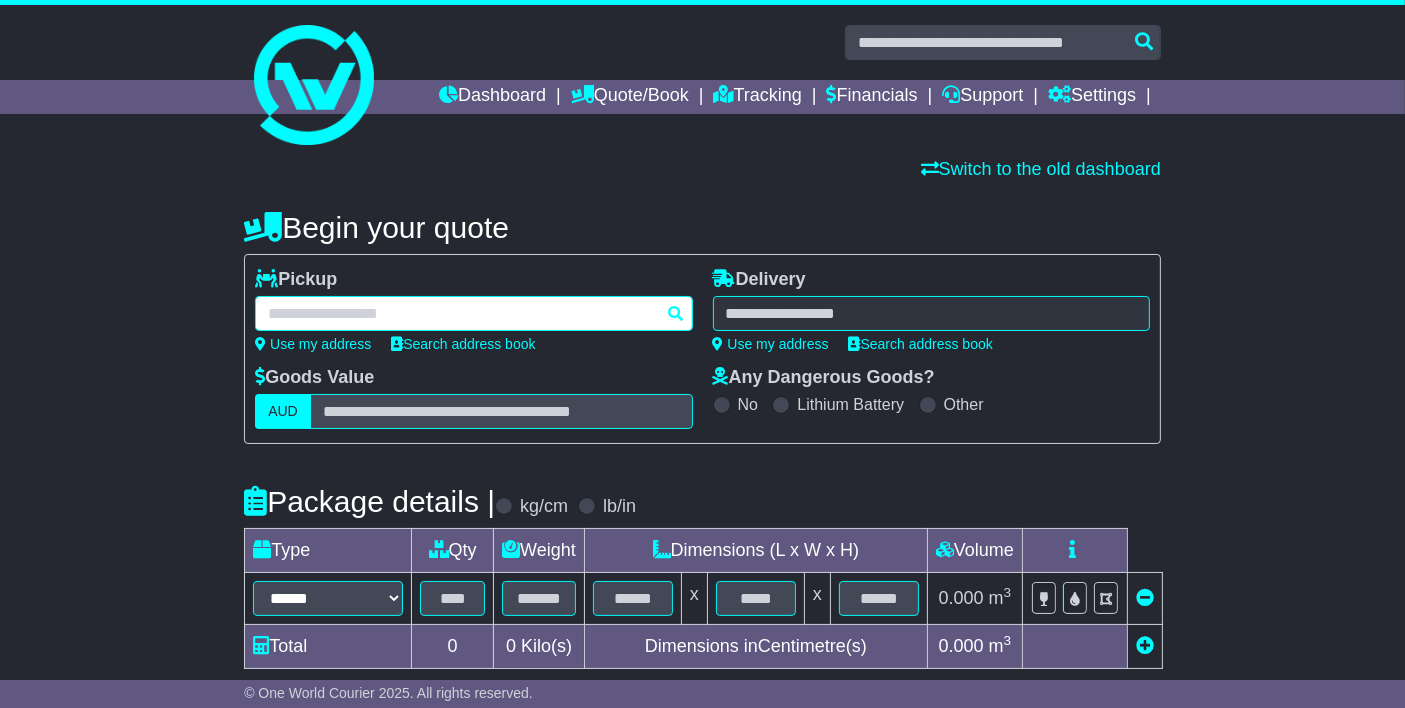 click at bounding box center [473, 313] 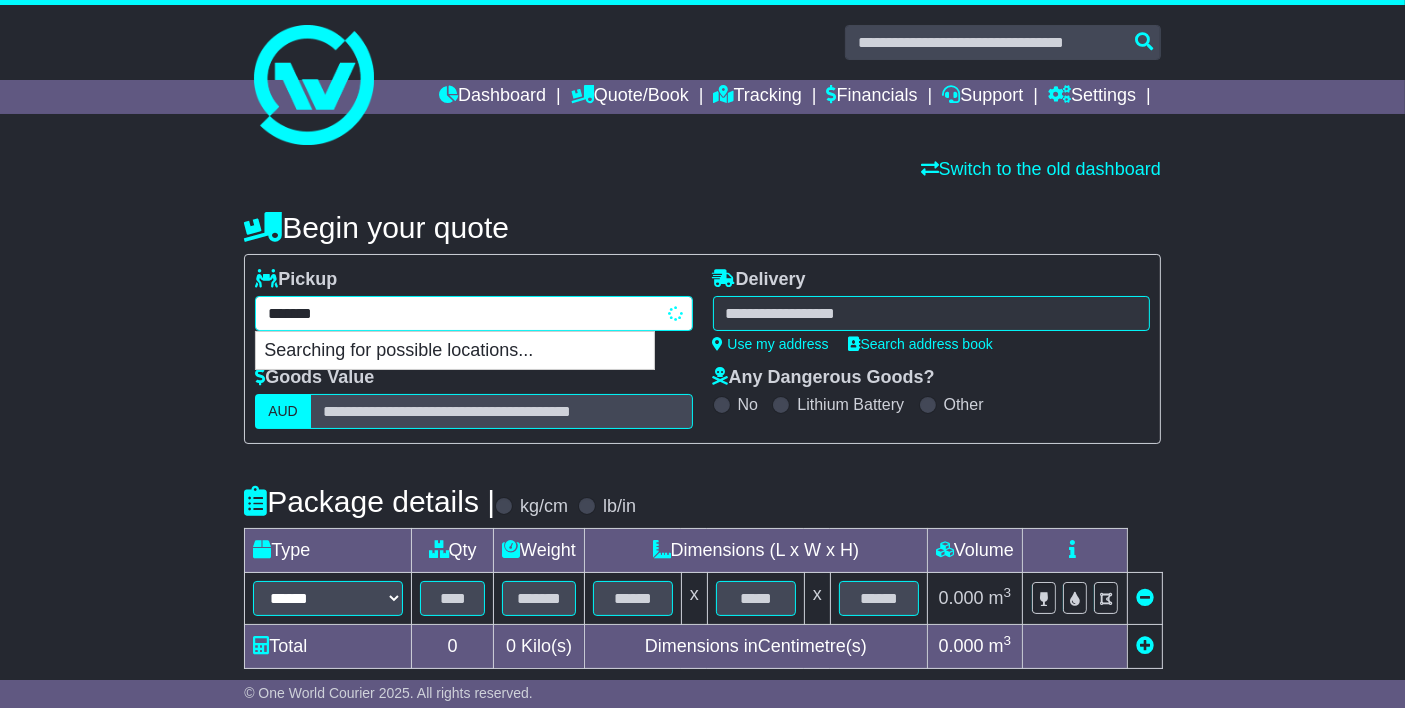 type on "********" 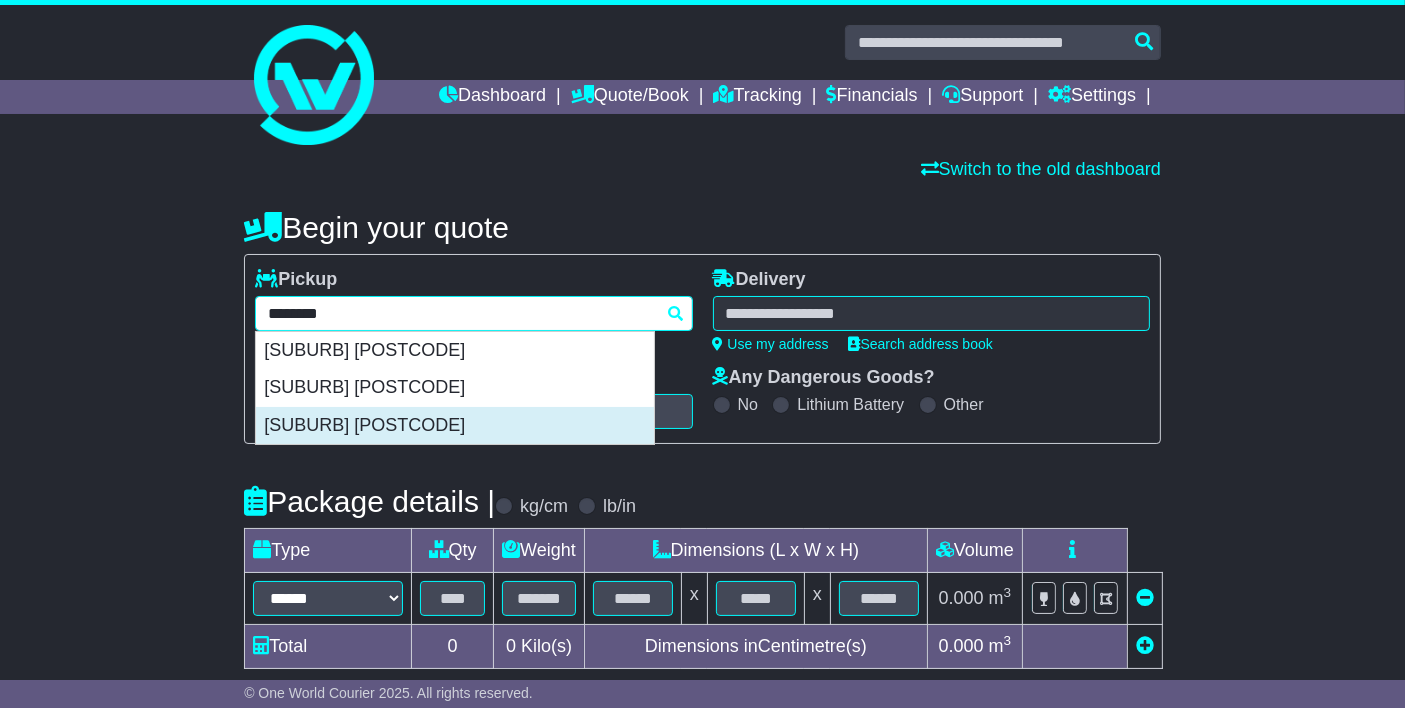 click on "[SUBURB] [POSTCODE]" at bounding box center [455, 426] 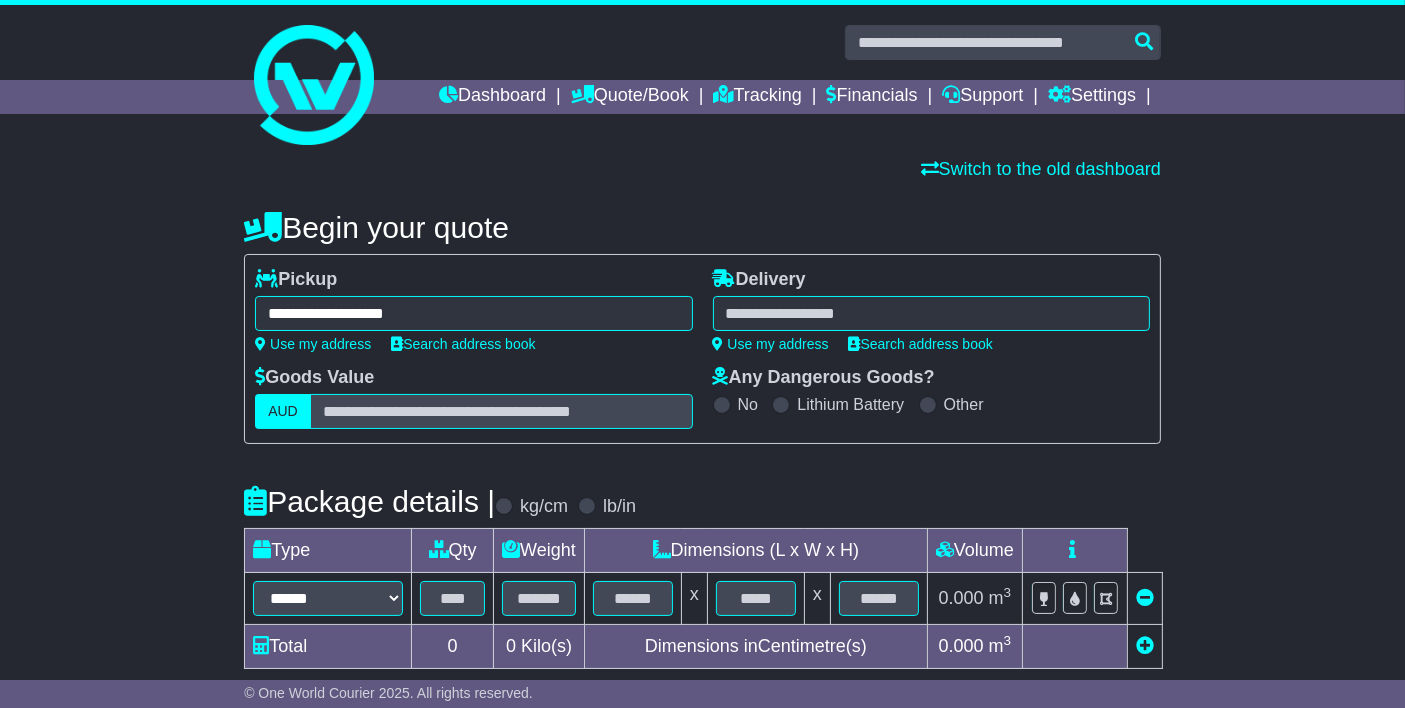 type on "**********" 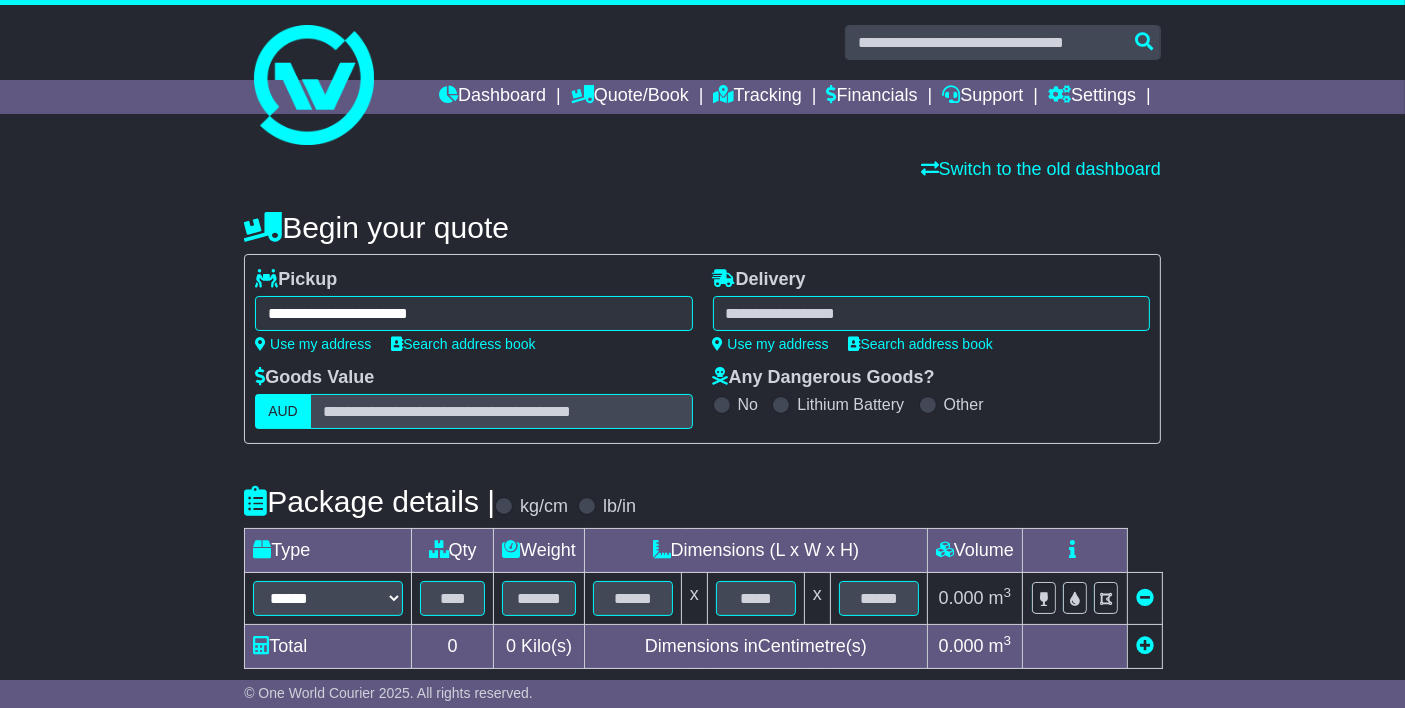 click on "**********" at bounding box center (931, 310) 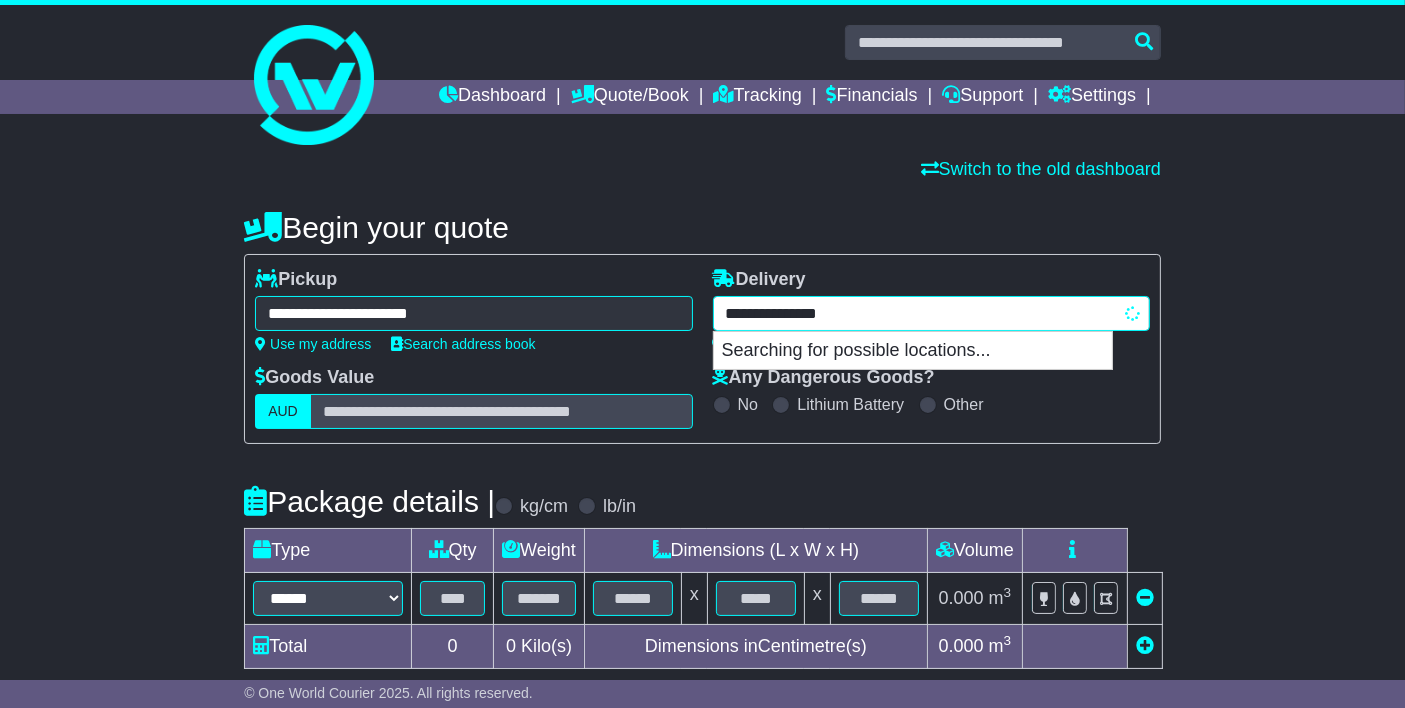 click on "**********" at bounding box center [931, 313] 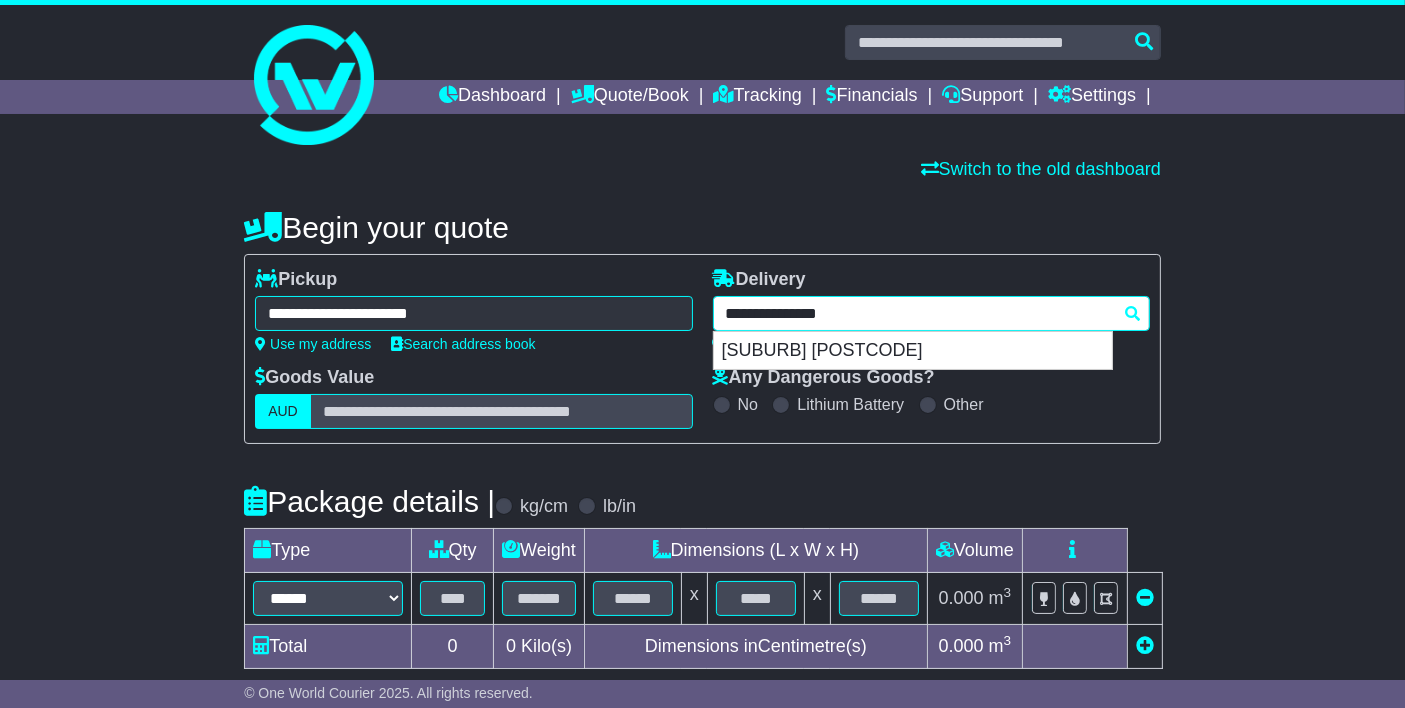 click on "[SUBURB] [POSTCODE]" at bounding box center (913, 351) 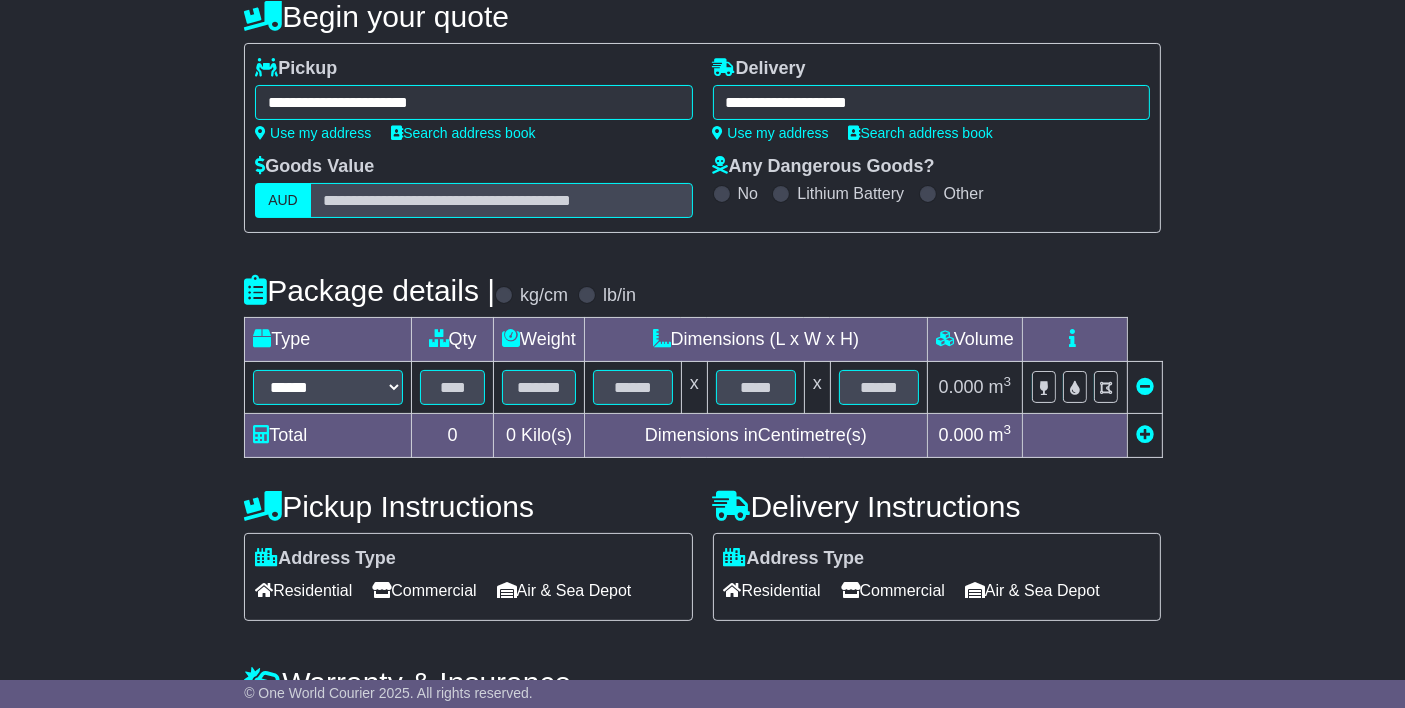 type on "**********" 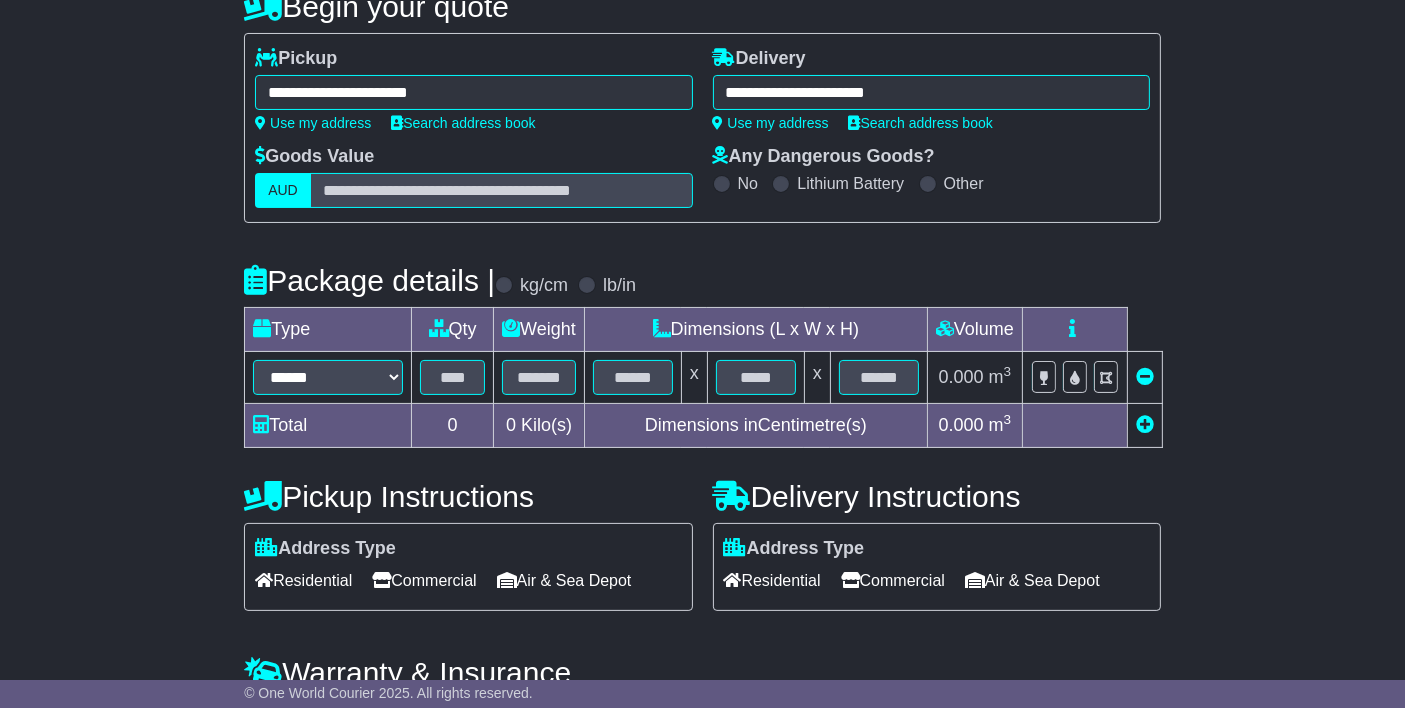scroll, scrollTop: 222, scrollLeft: 0, axis: vertical 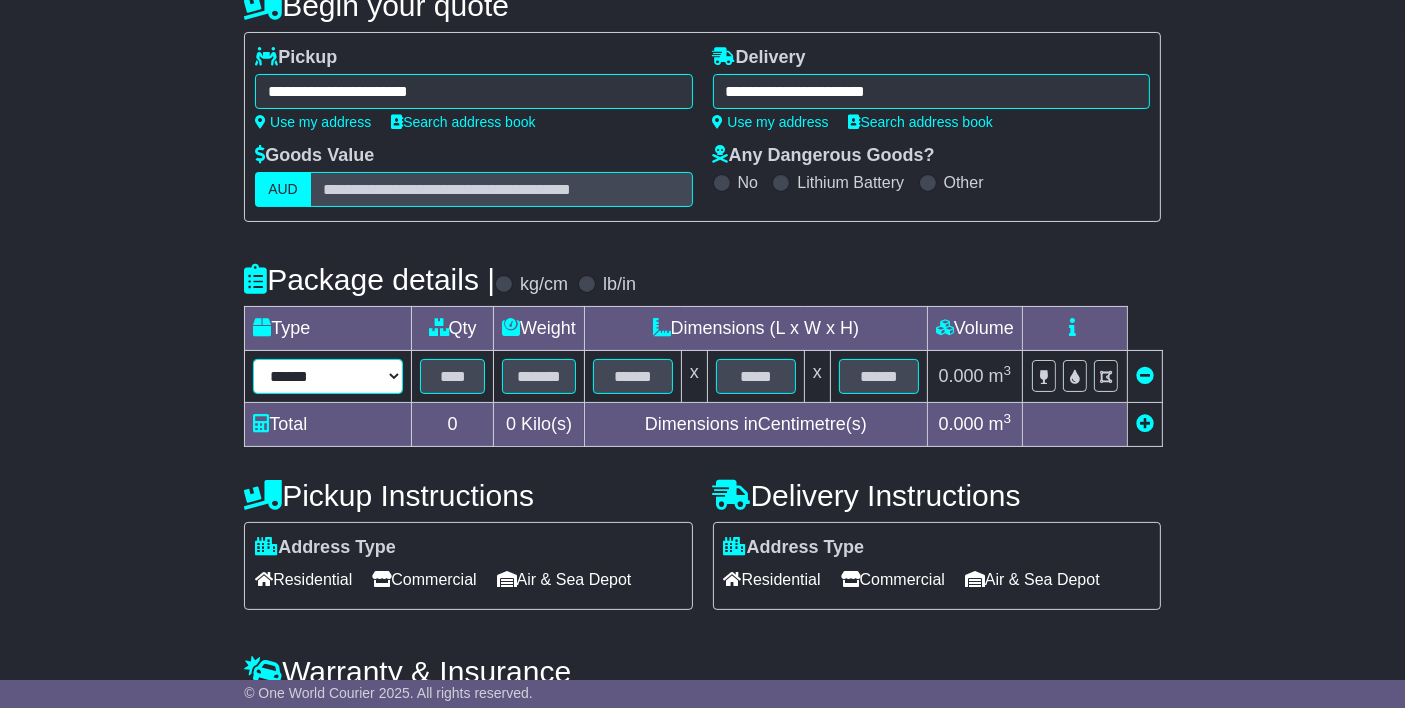 drag, startPoint x: 302, startPoint y: 363, endPoint x: 317, endPoint y: 424, distance: 62.817196 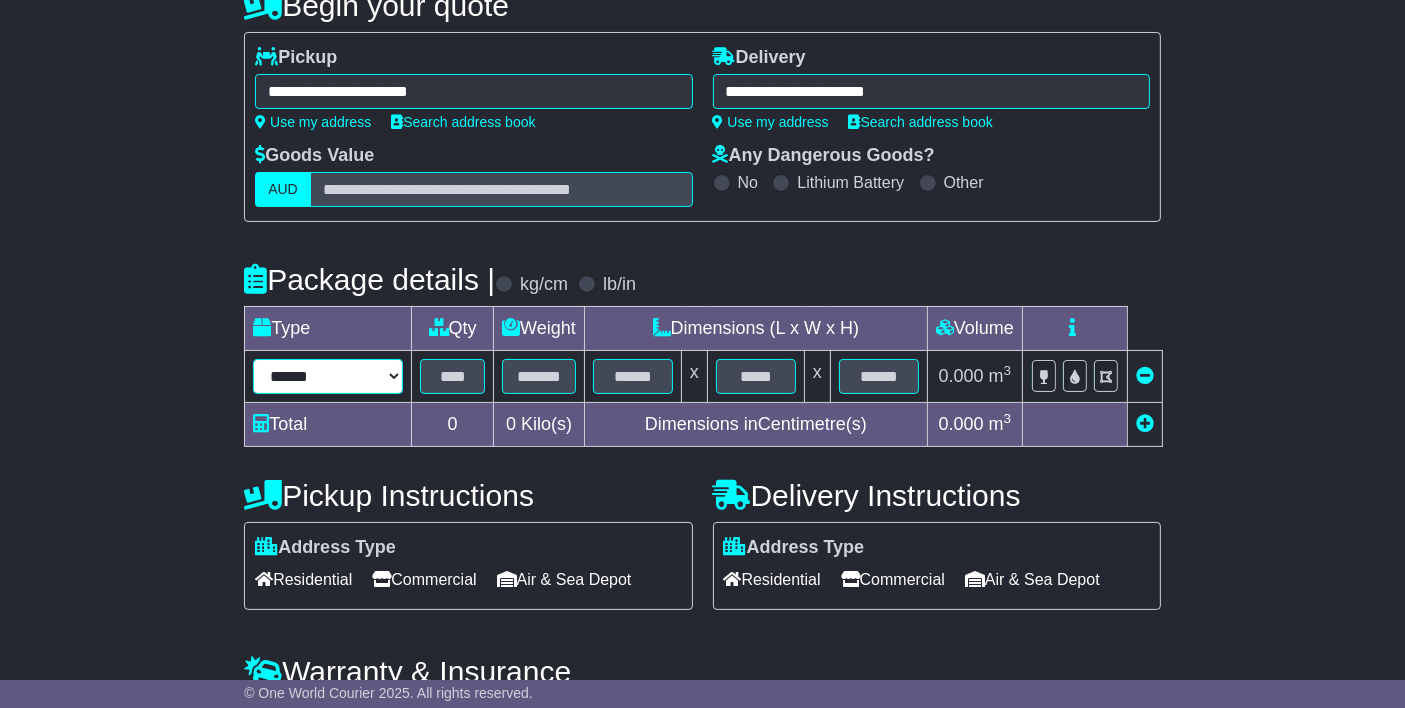 select on "*****" 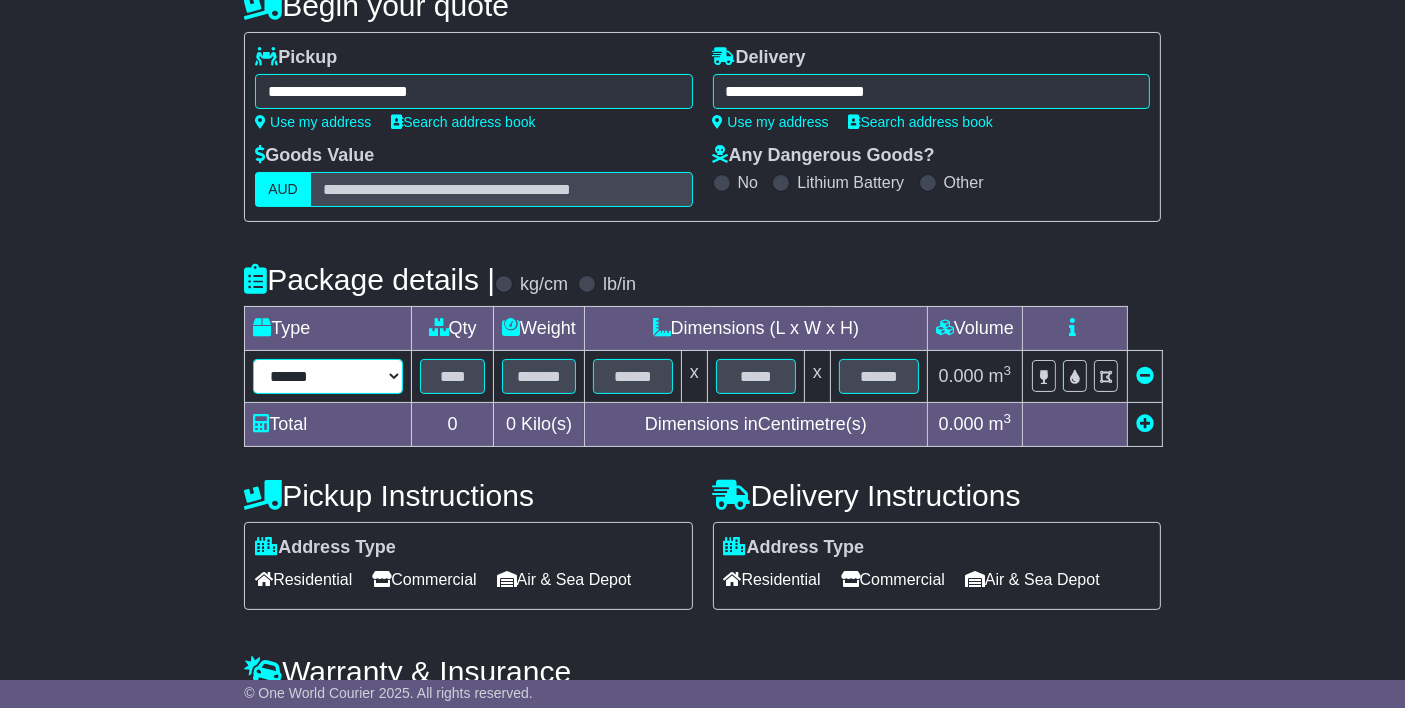 click on "****** ****** *** ******** ***** **** **** ****** *** *******" at bounding box center (328, 376) 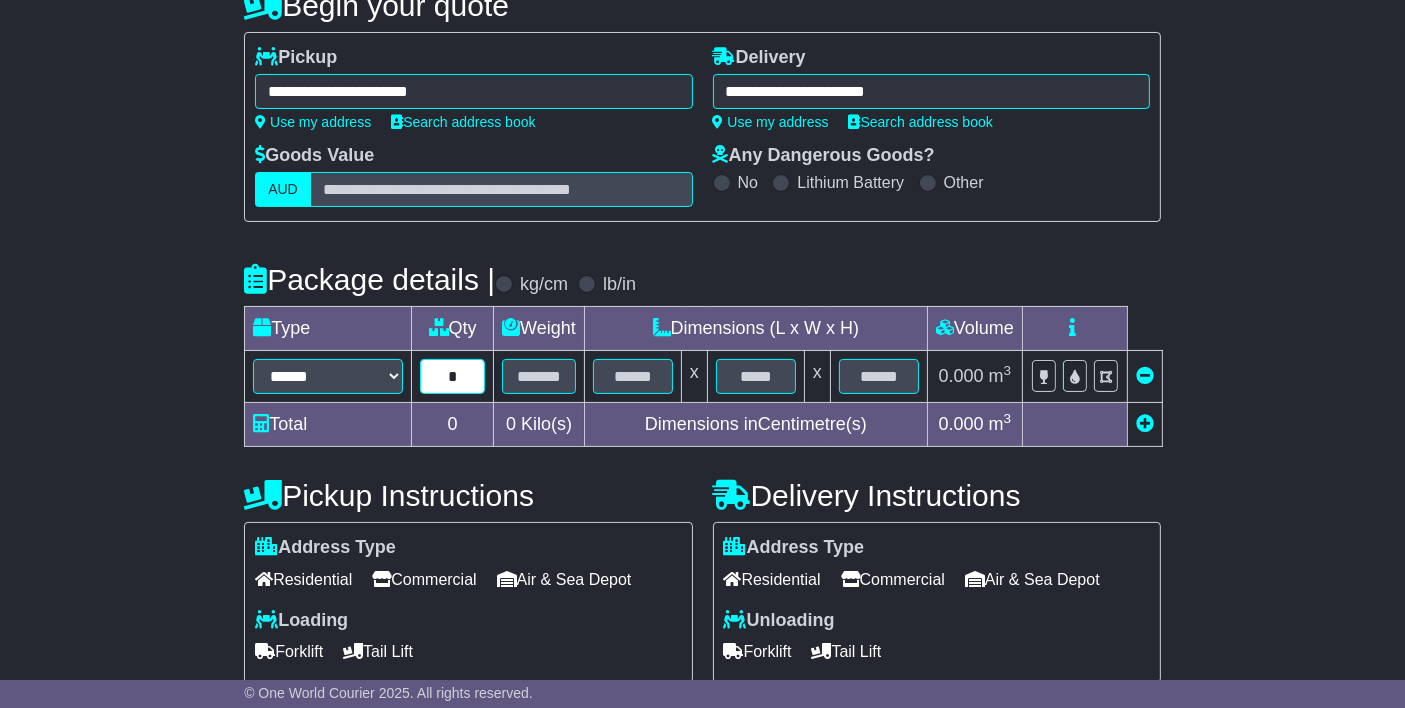 type on "*" 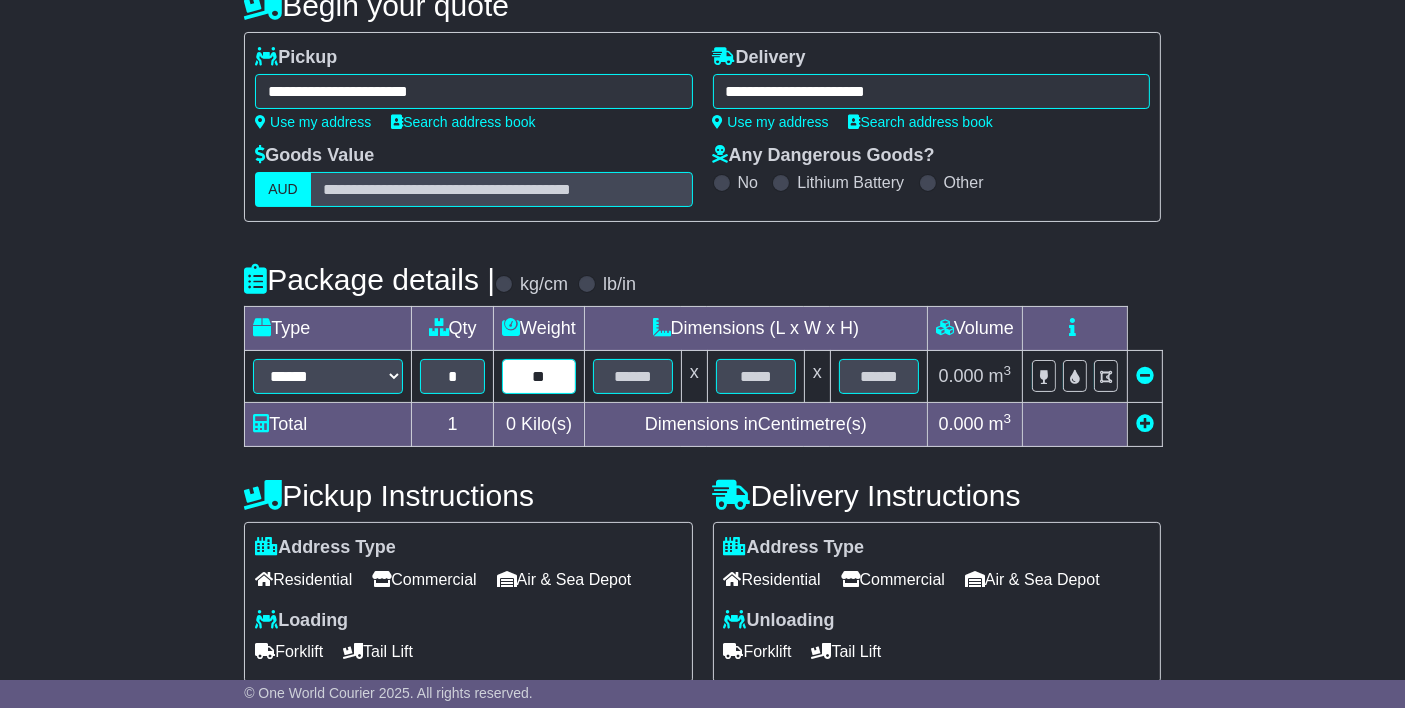 type on "**" 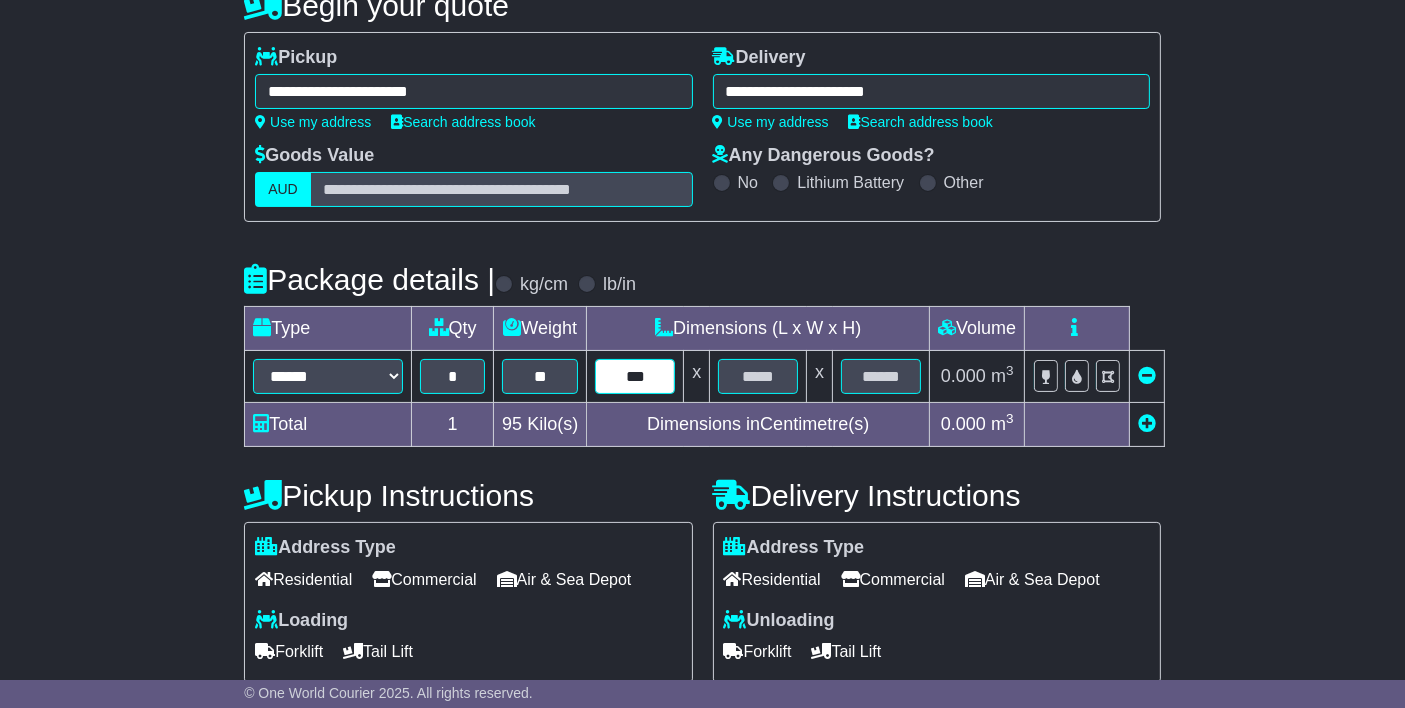 type on "***" 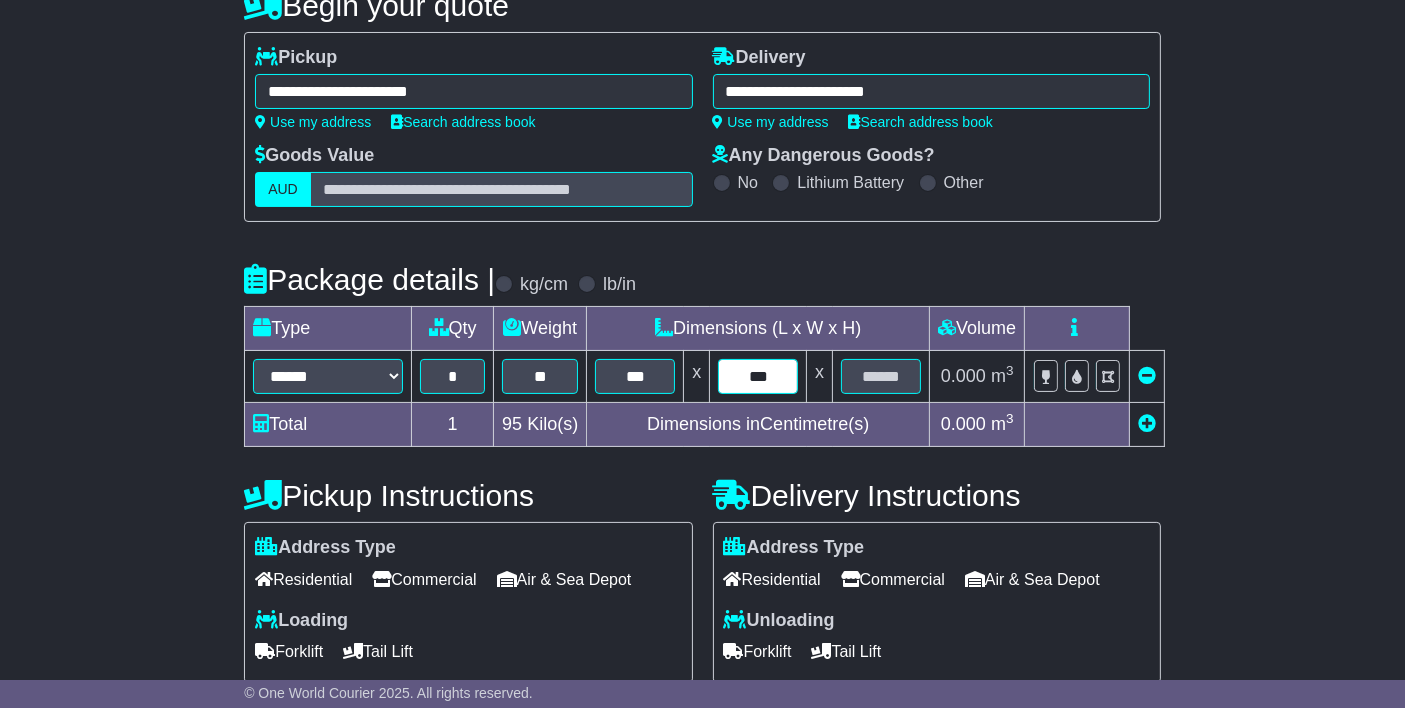 type on "***" 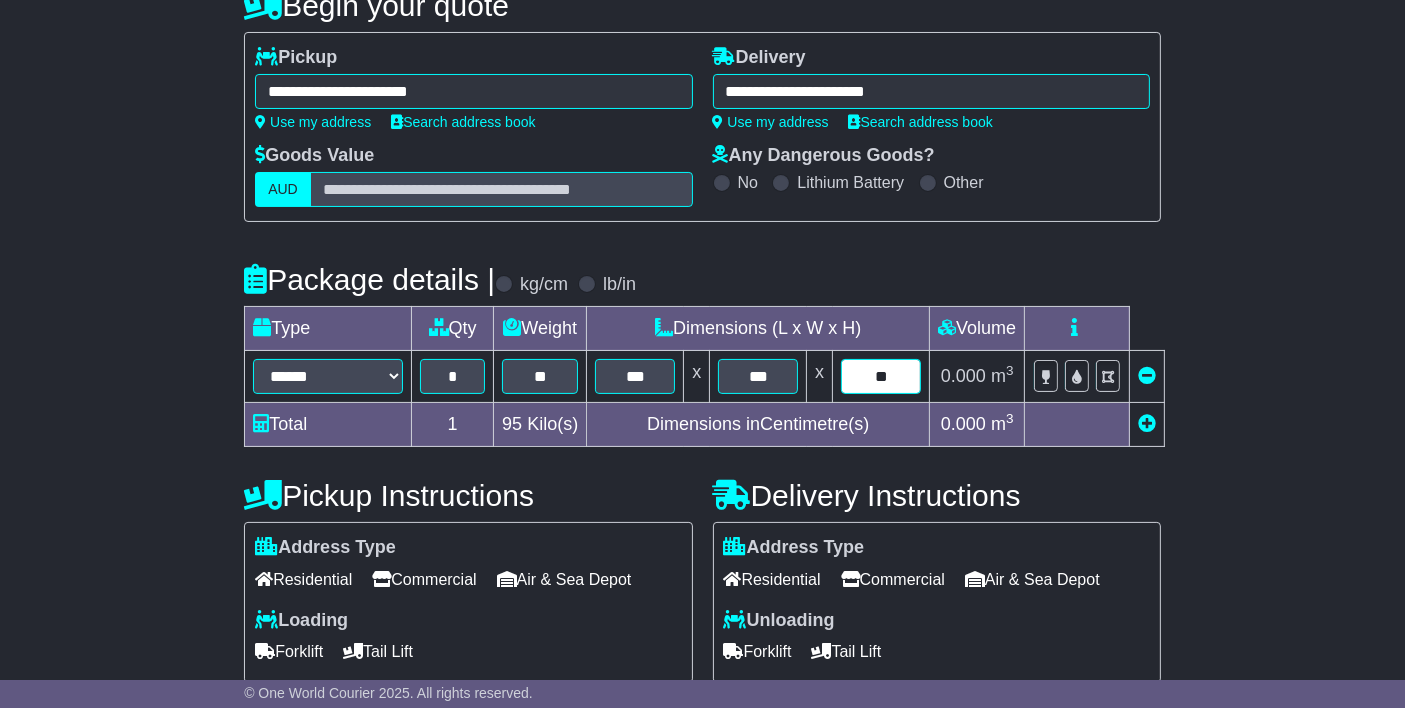 type on "**" 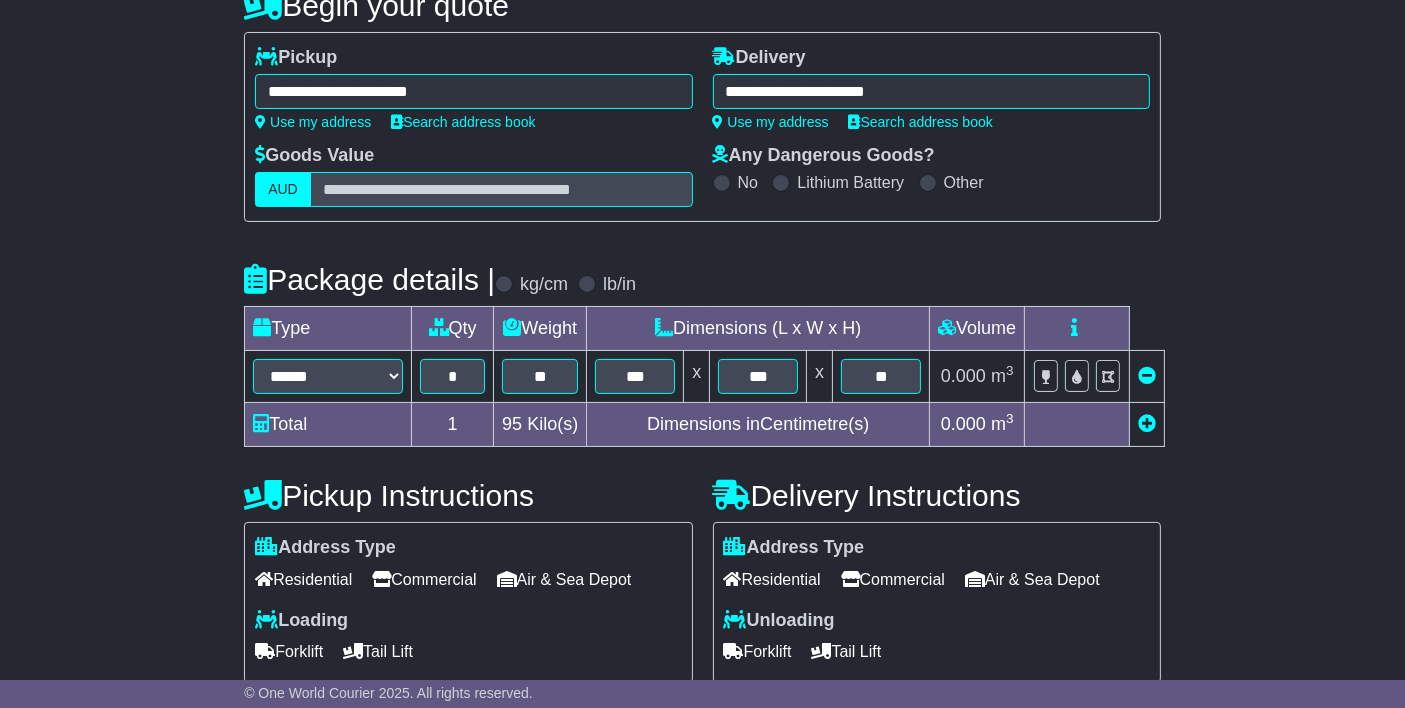 click at bounding box center (1147, 423) 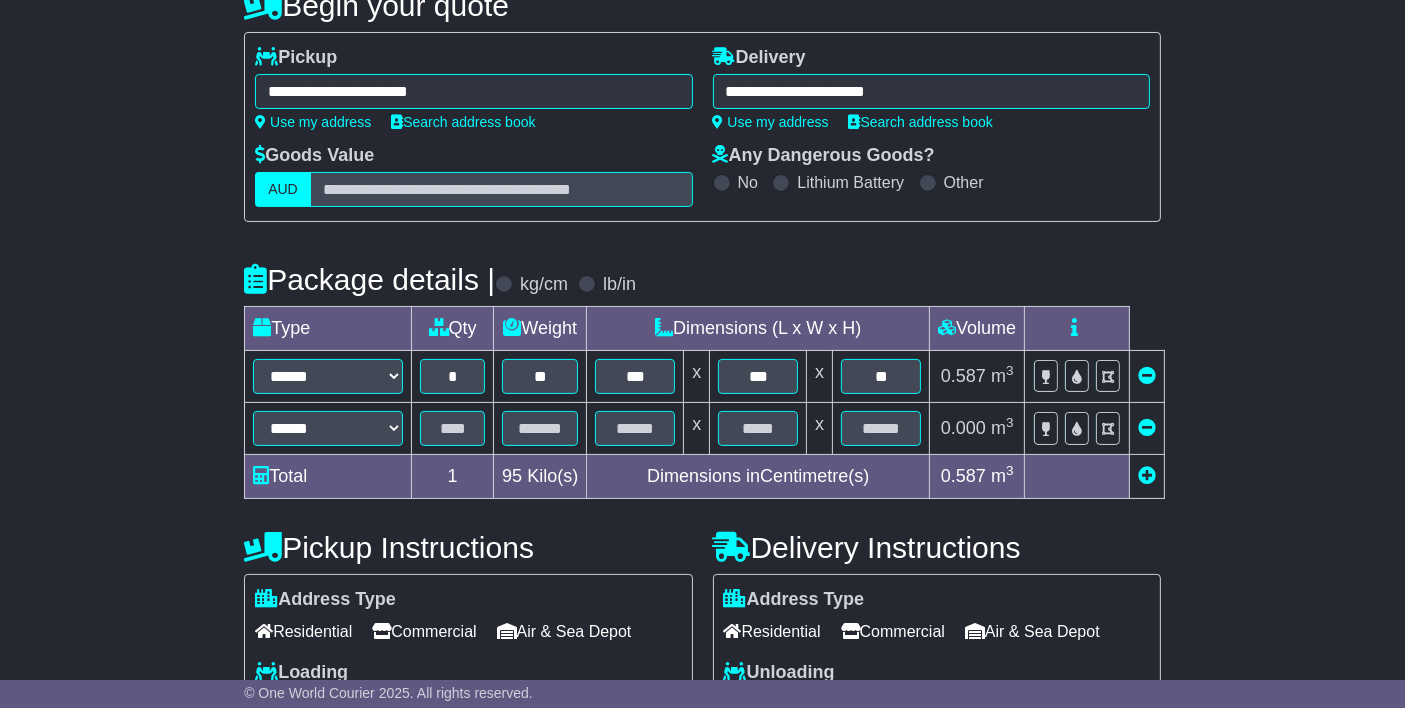 drag, startPoint x: 249, startPoint y: 425, endPoint x: 286, endPoint y: 428, distance: 37.12142 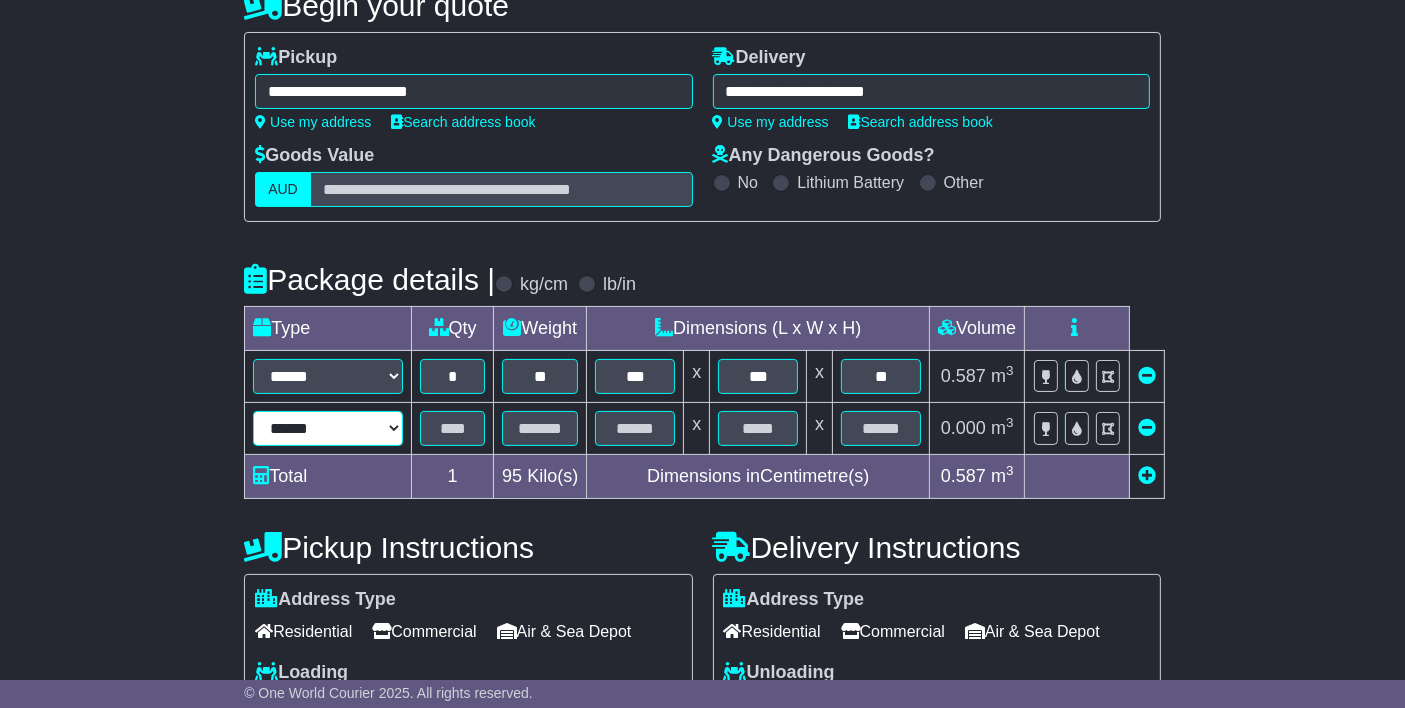 drag, startPoint x: 286, startPoint y: 428, endPoint x: 368, endPoint y: 232, distance: 212.46176 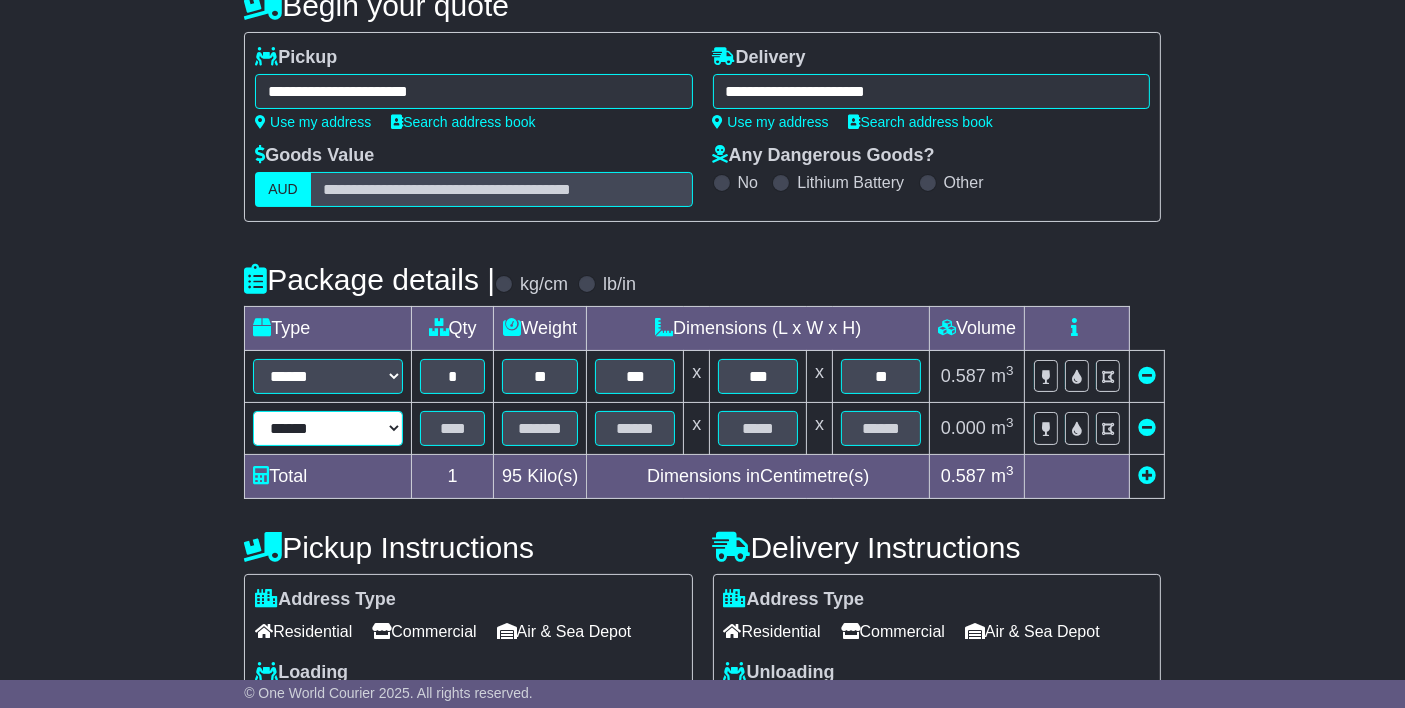 select on "*****" 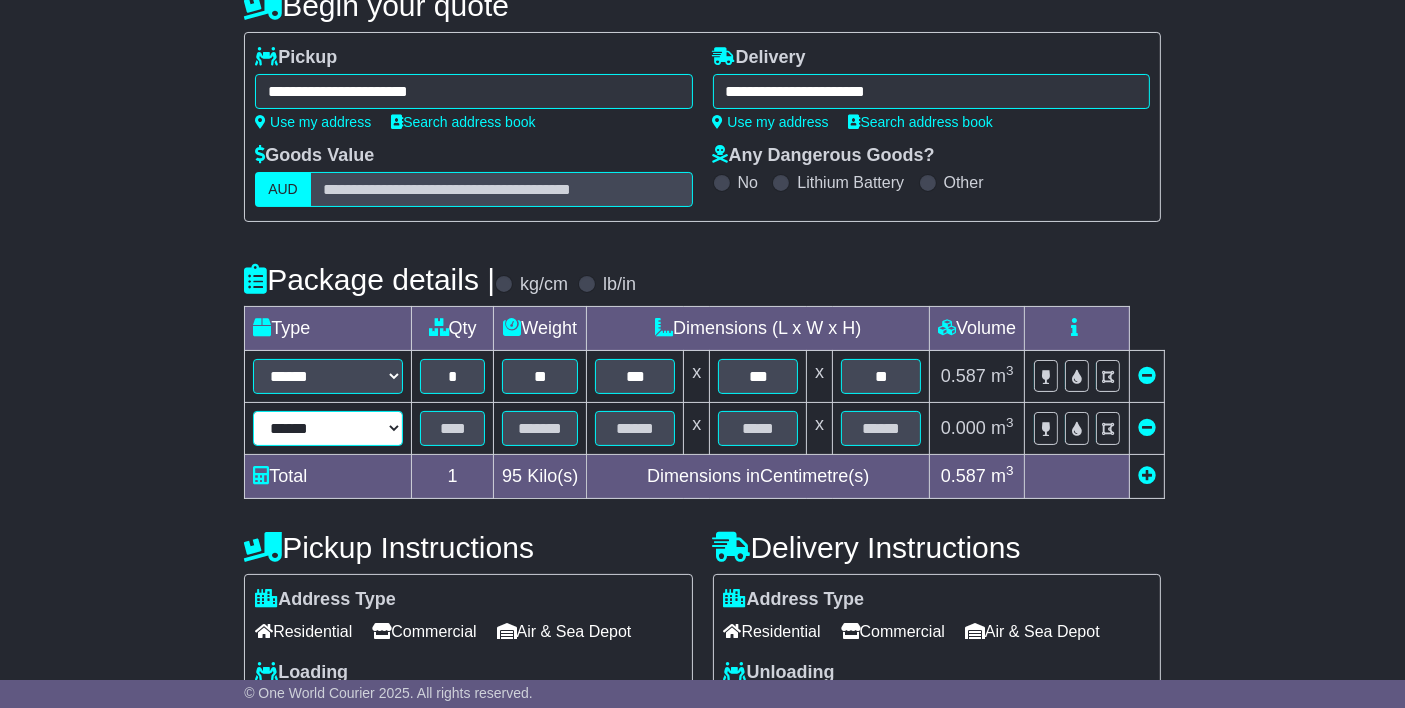 click on "****** ****** *** ******** ***** **** **** ****** *** *******" at bounding box center (328, 428) 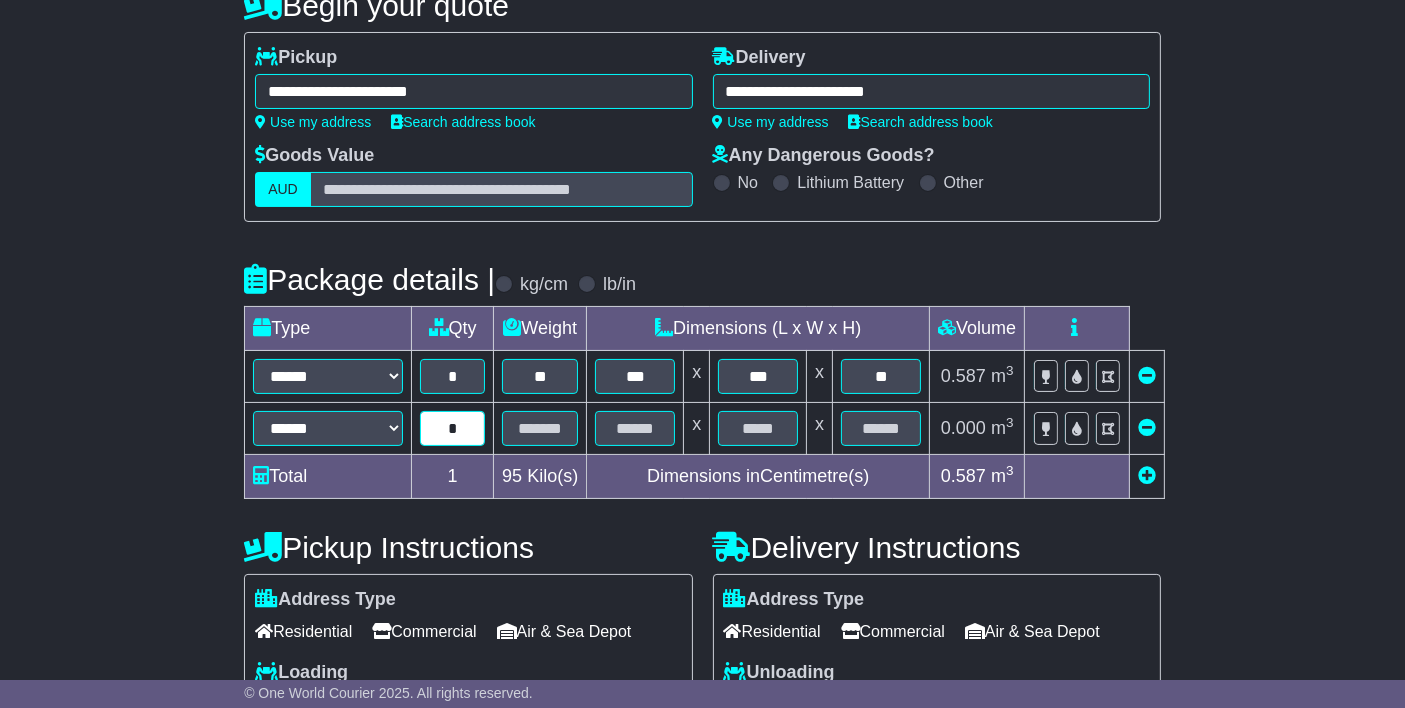click on "*" at bounding box center (452, 428) 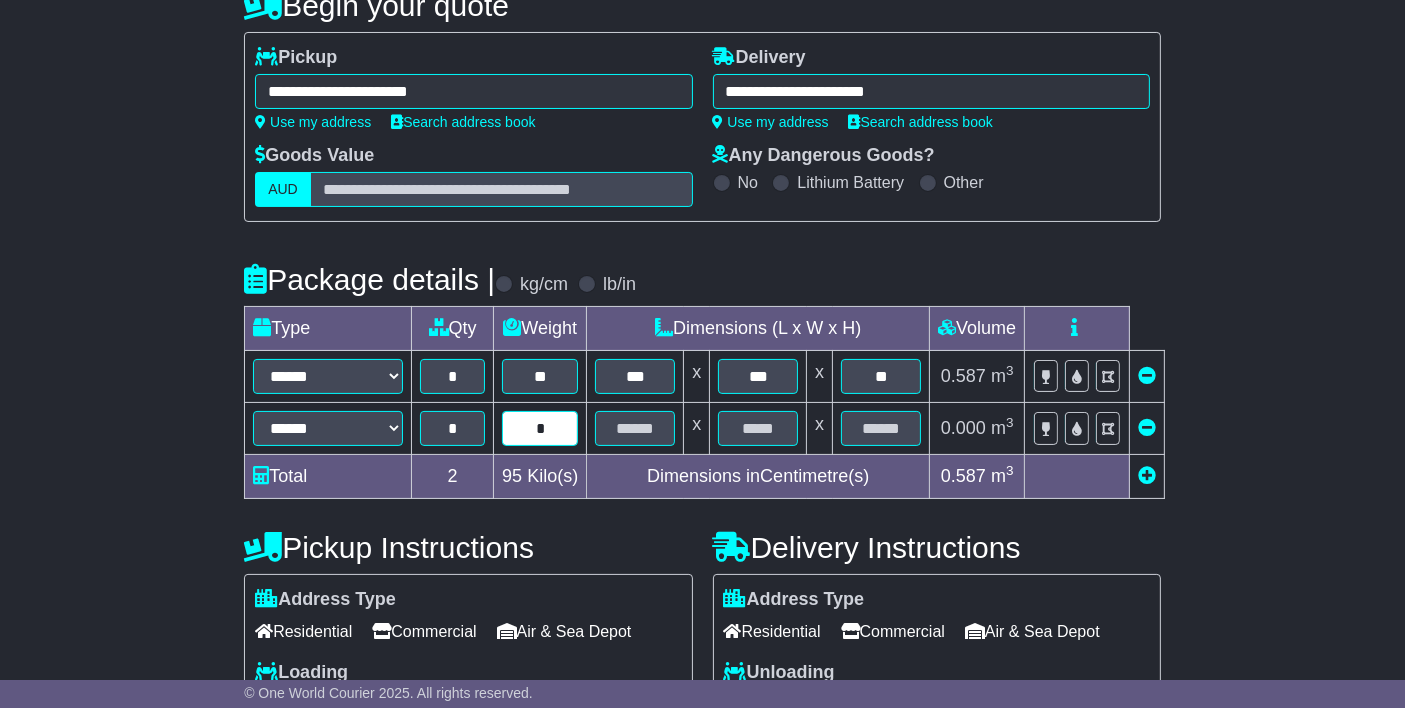 type on "*" 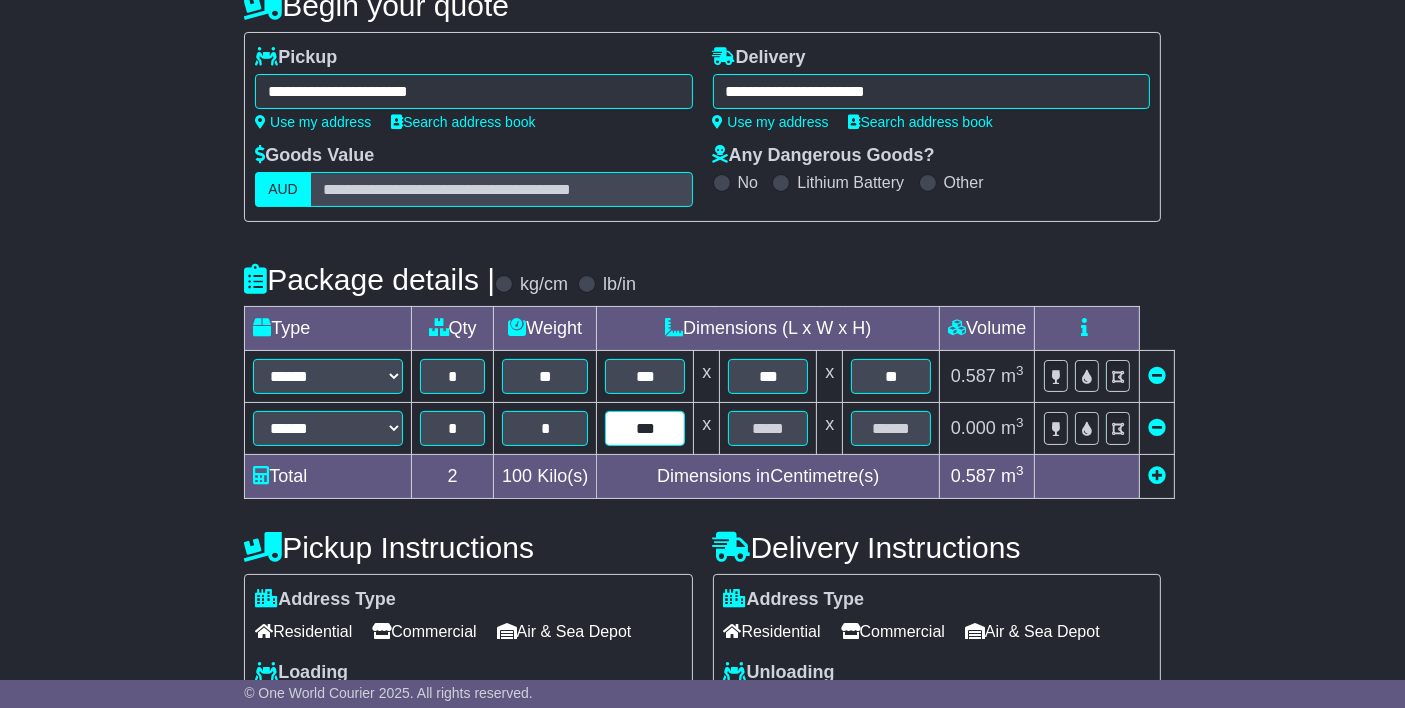 type on "***" 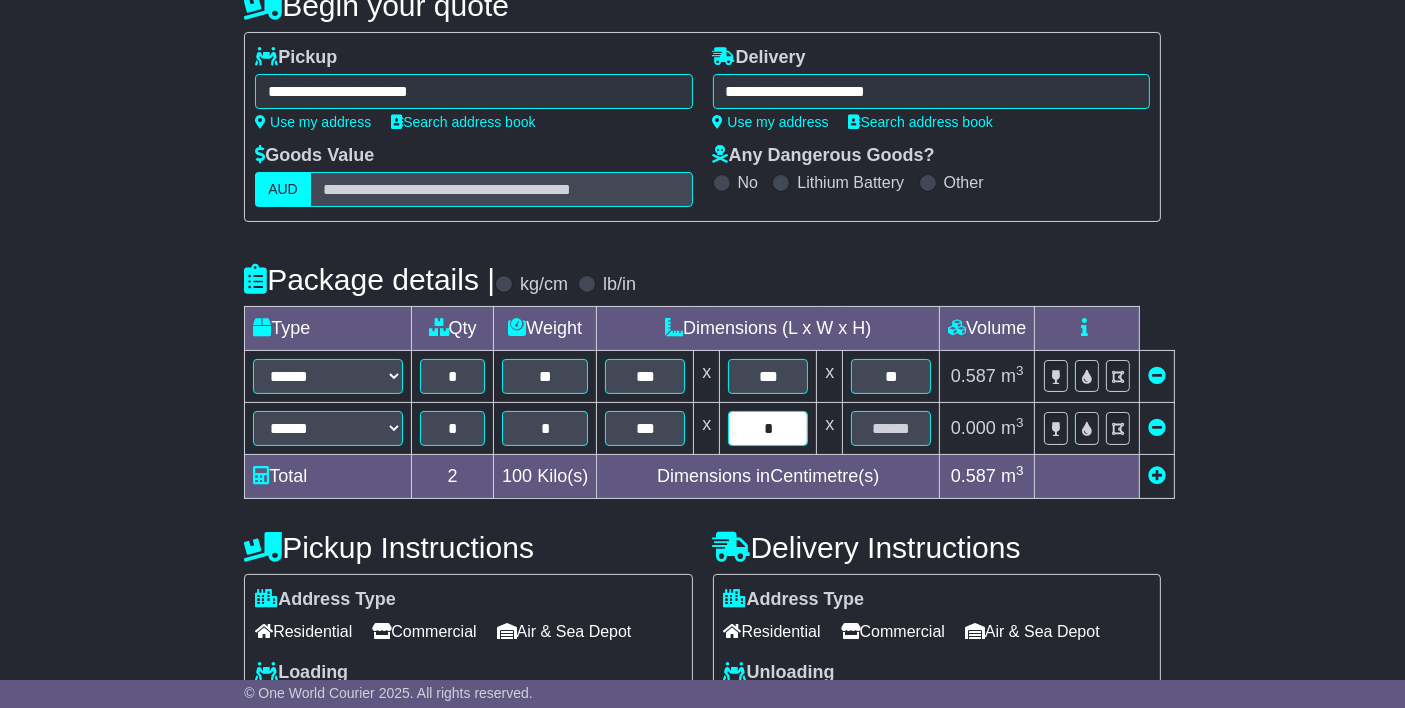 type on "*" 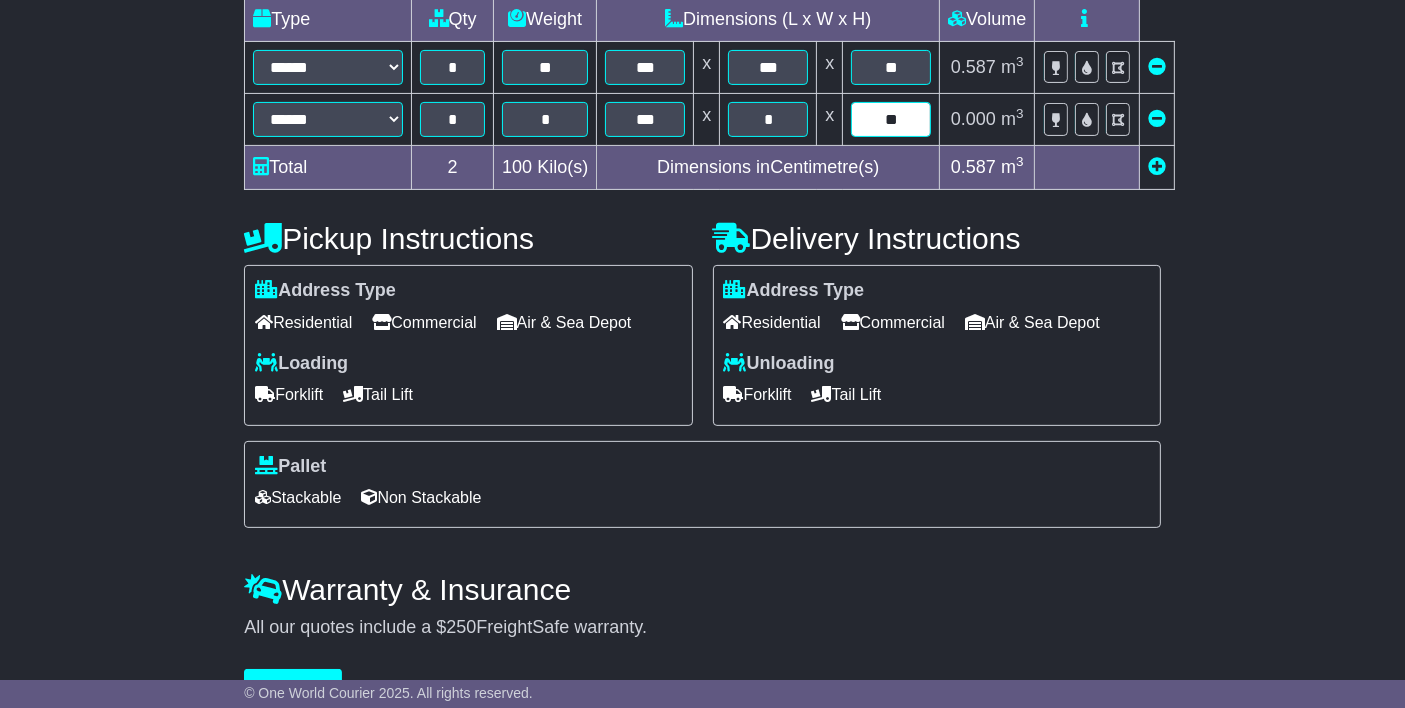 scroll, scrollTop: 532, scrollLeft: 0, axis: vertical 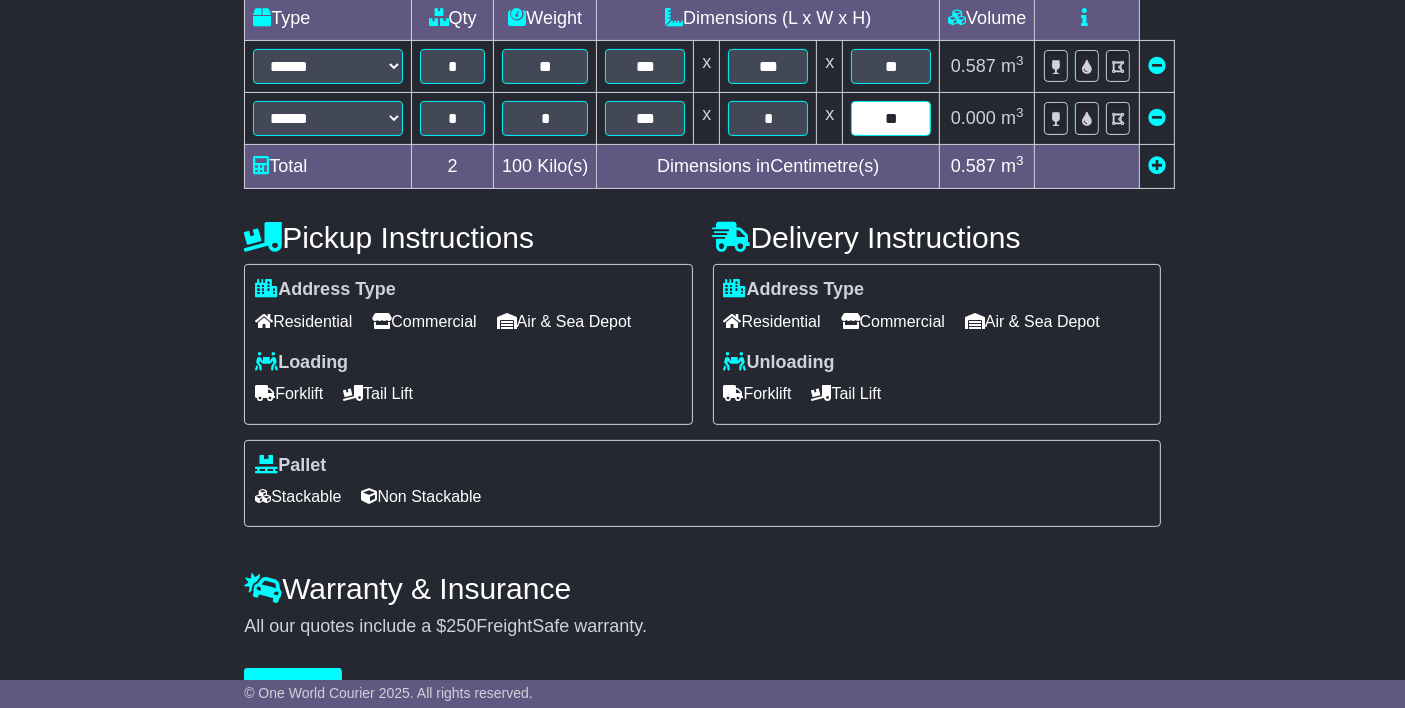 type on "**" 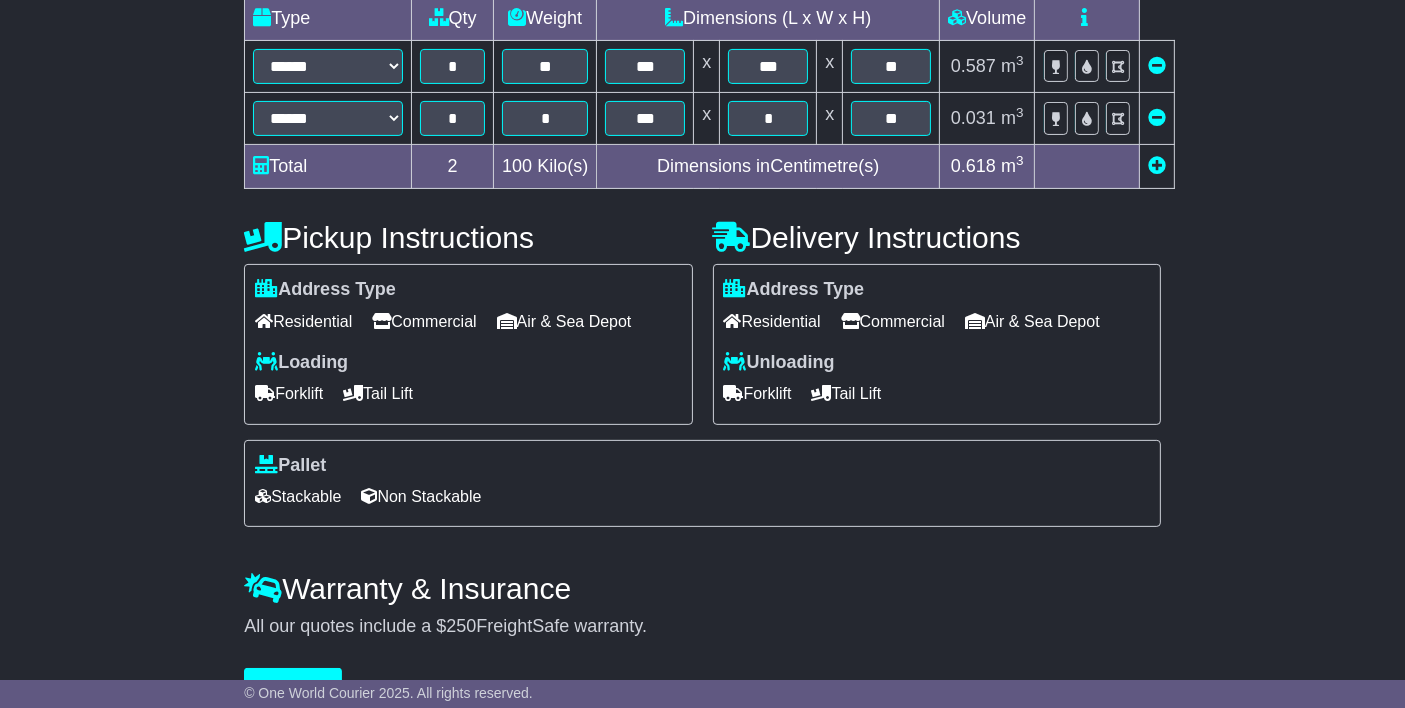 click on "Commercial" at bounding box center [424, 321] 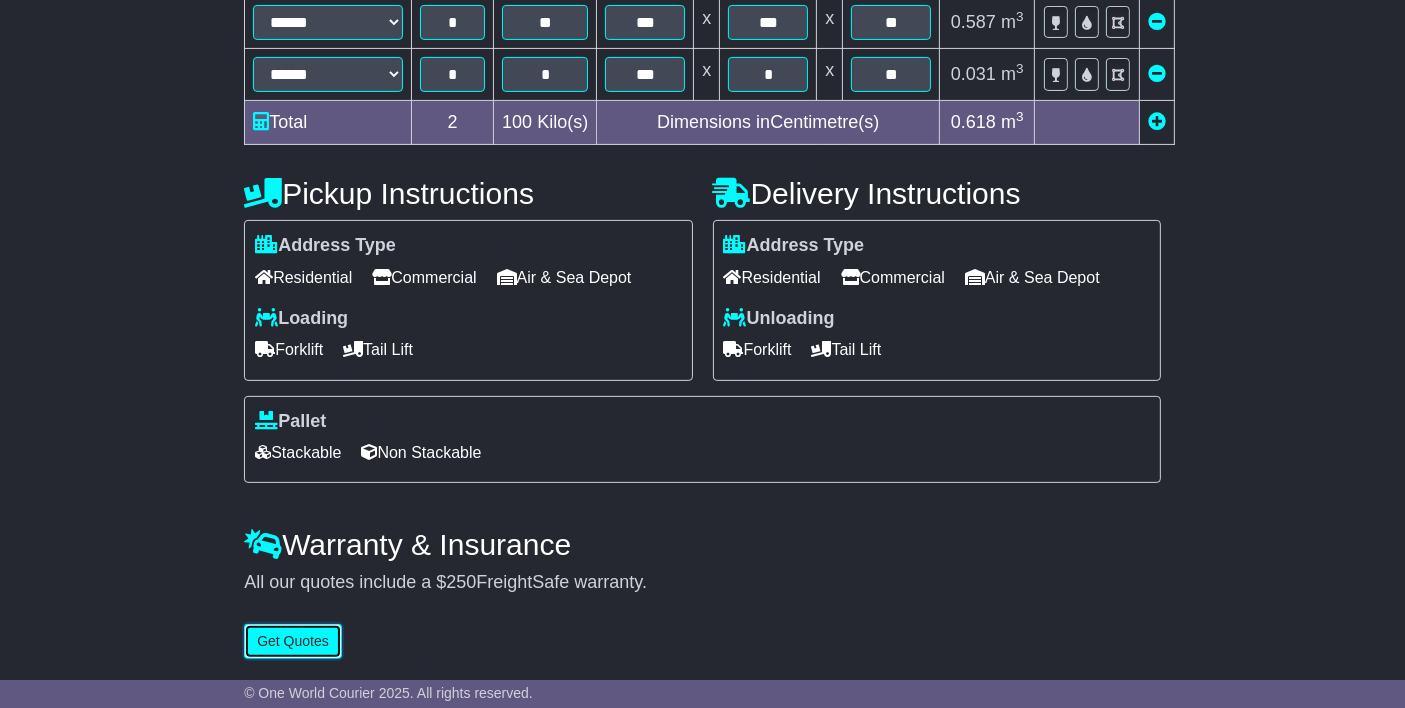 click on "Get Quotes" at bounding box center (293, 641) 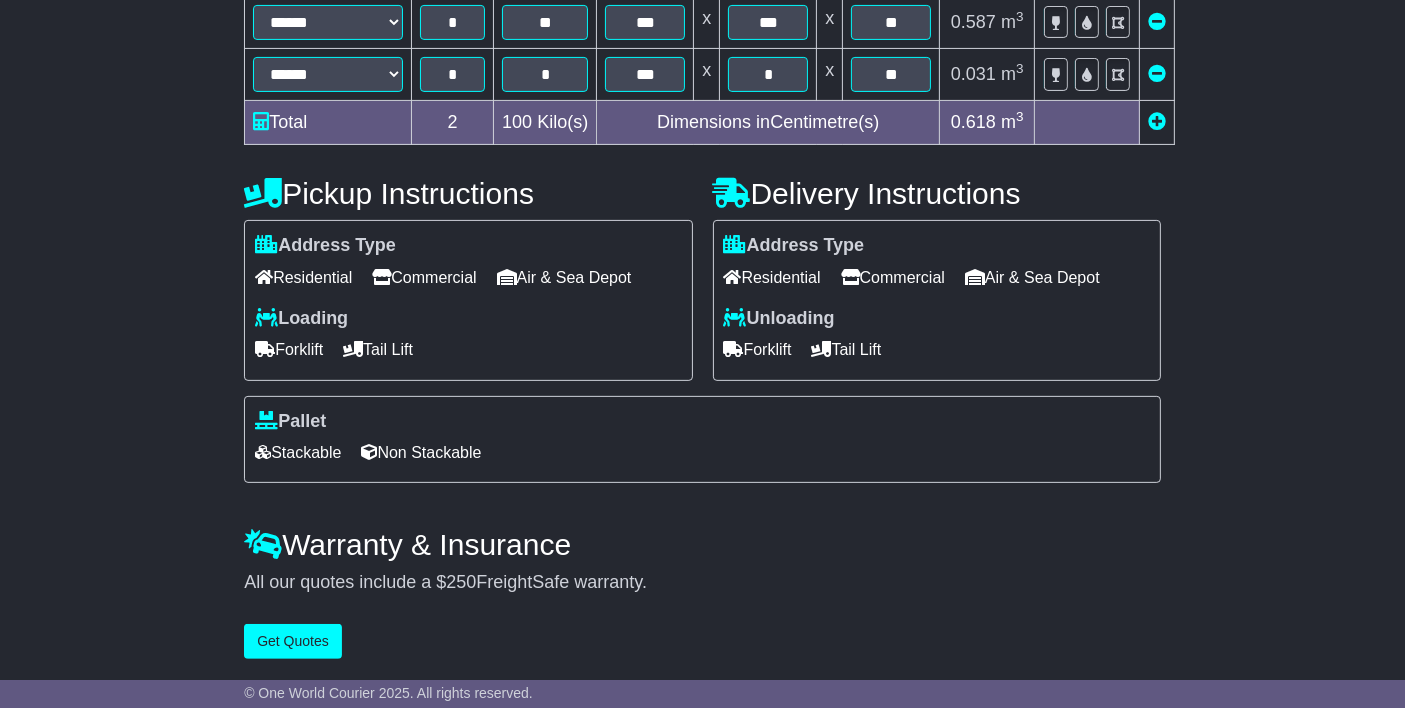 scroll, scrollTop: 0, scrollLeft: 0, axis: both 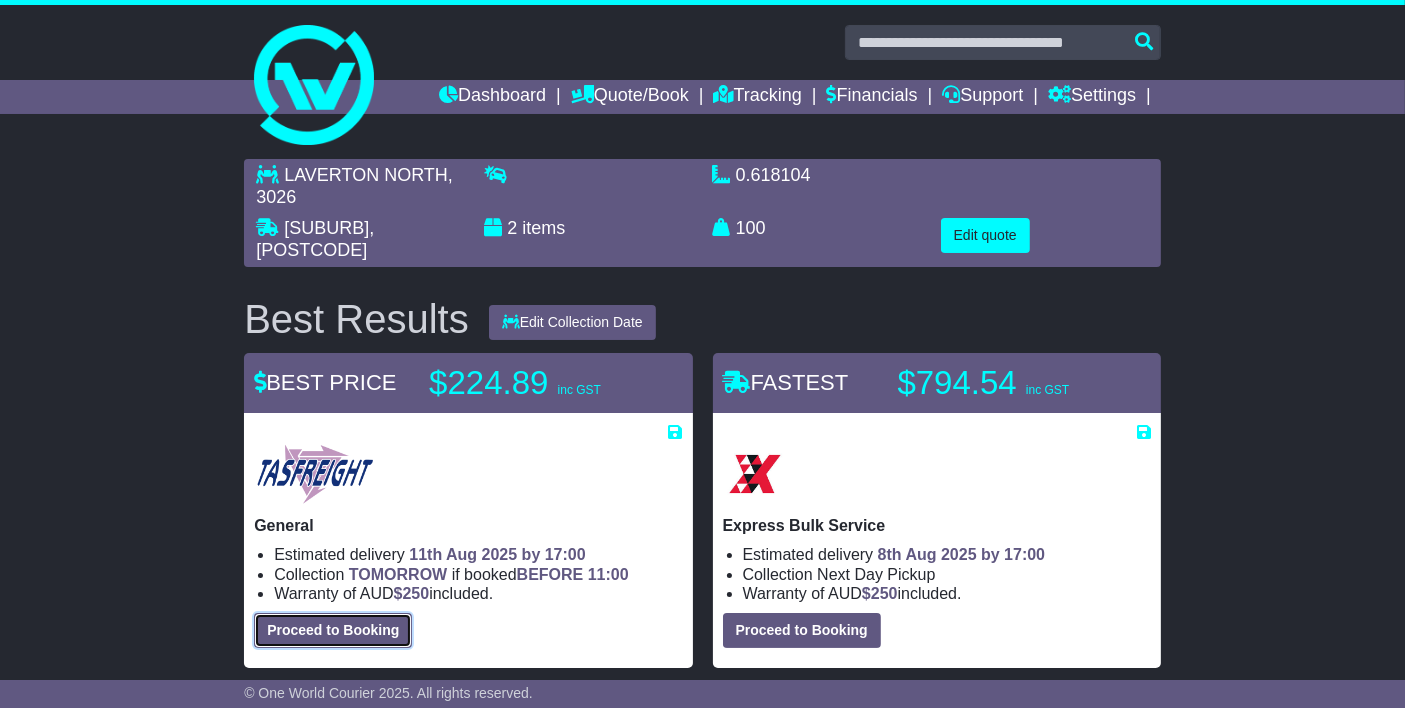 click on "Proceed to Booking" at bounding box center (333, 630) 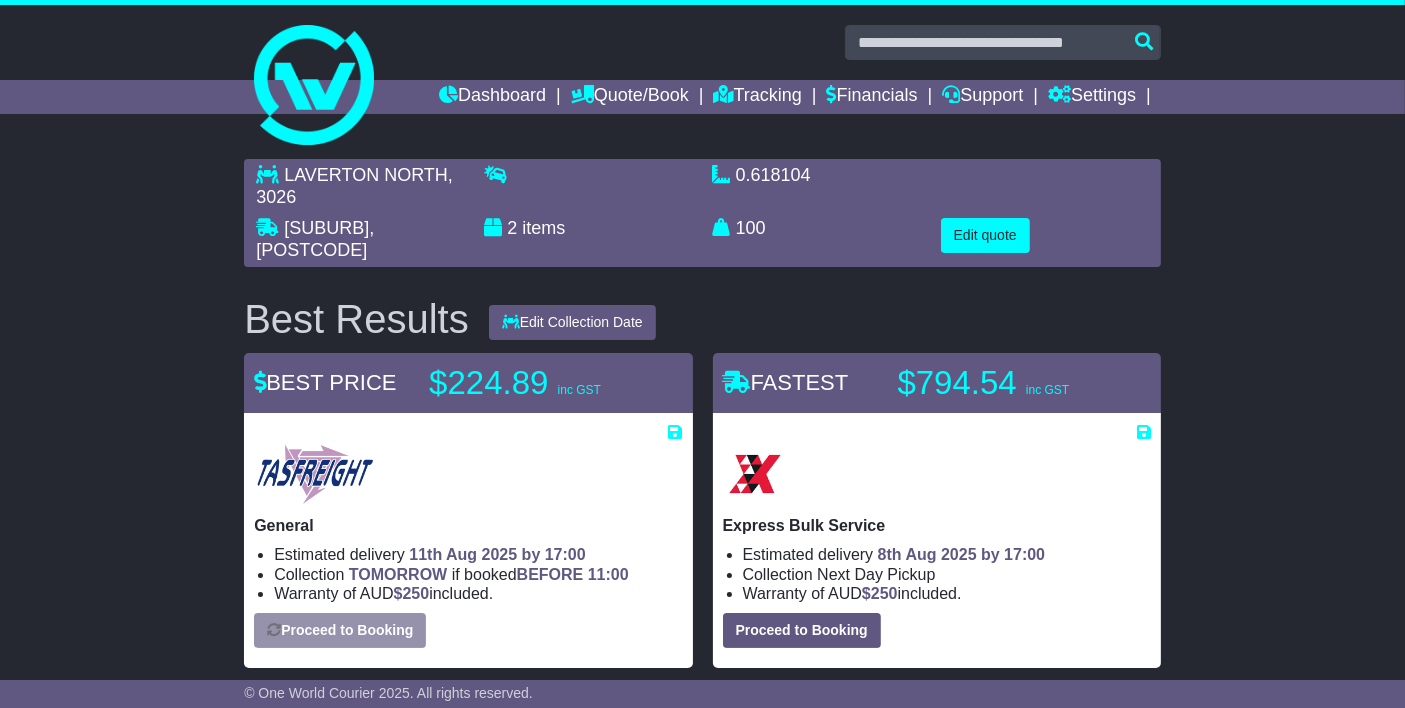 select on "**********" 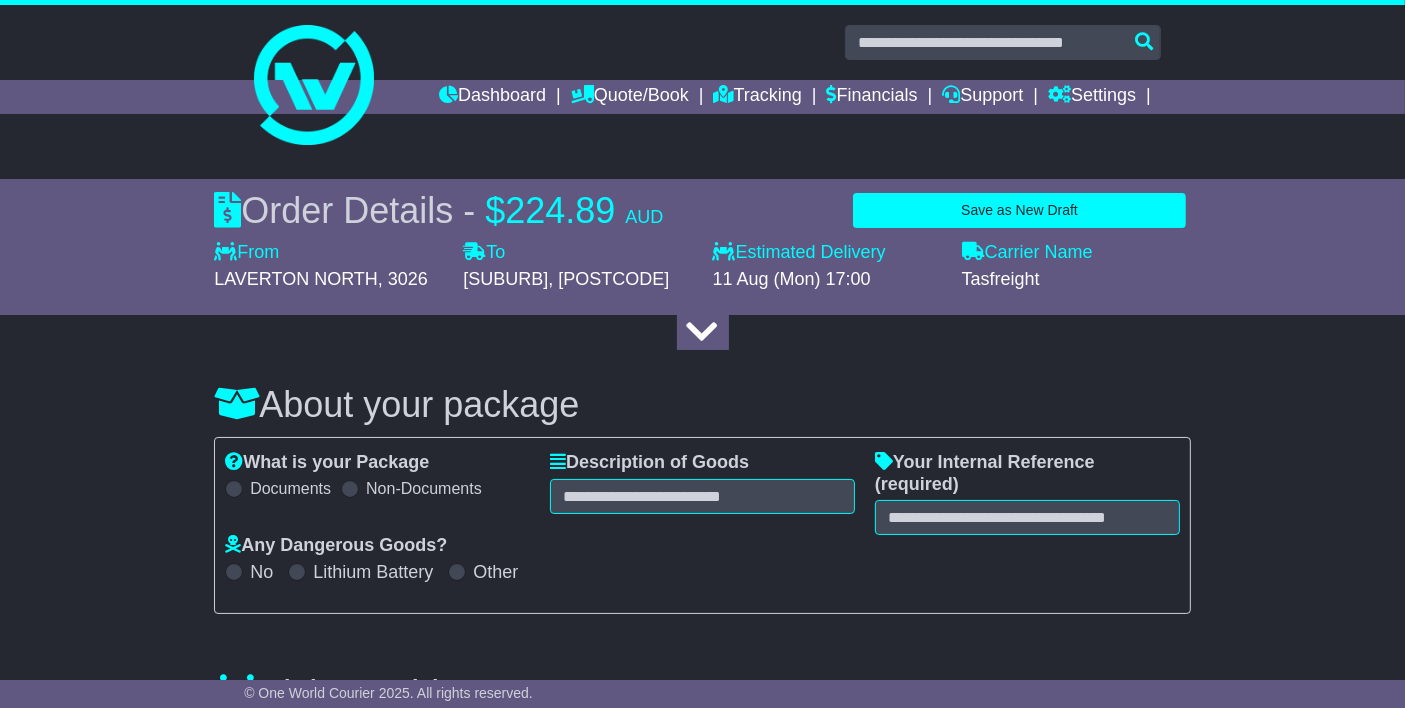 select 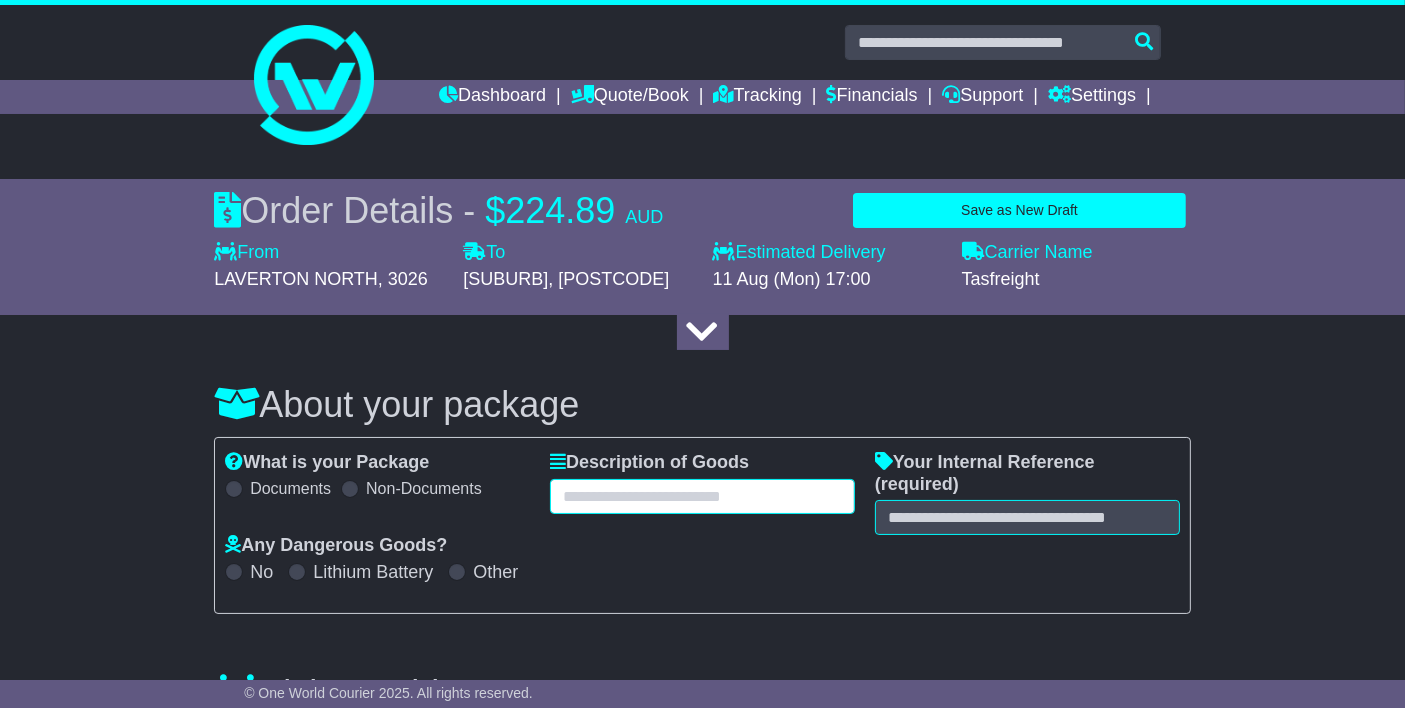 click at bounding box center (702, 496) 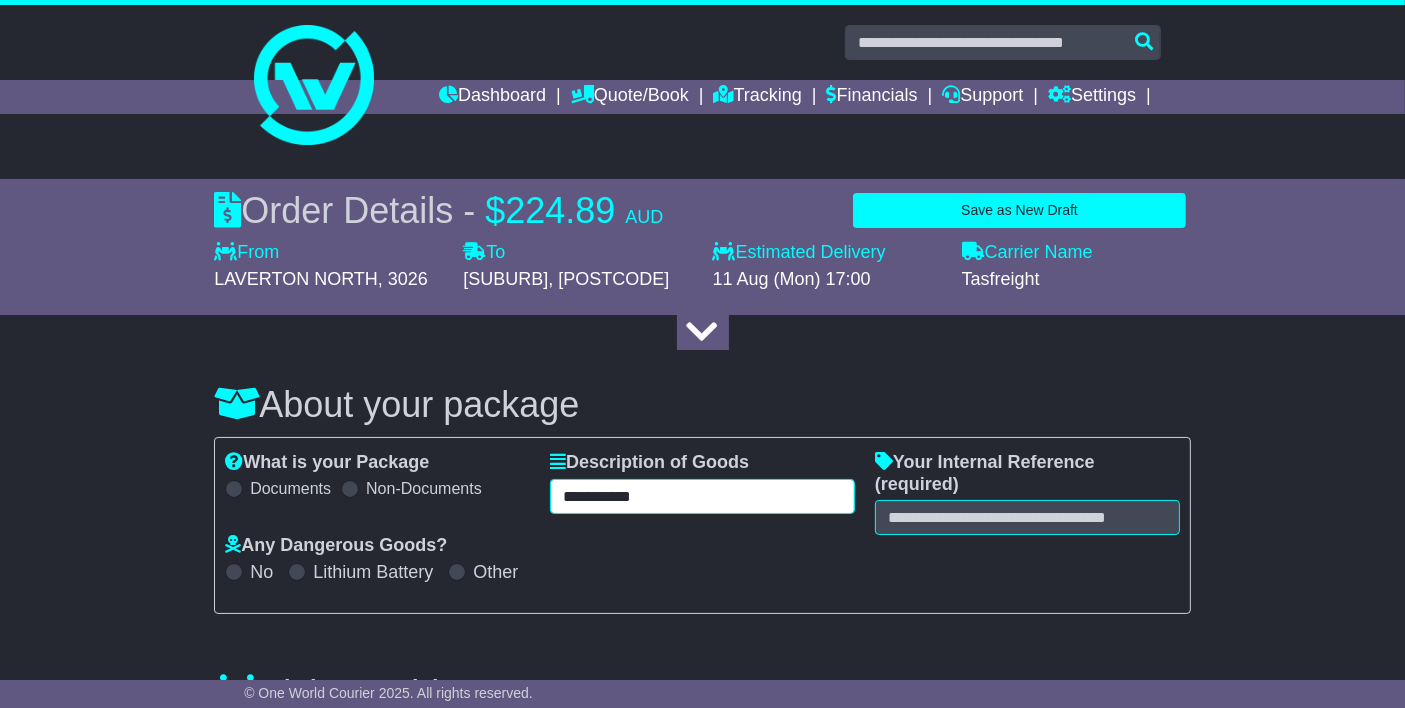 type on "**********" 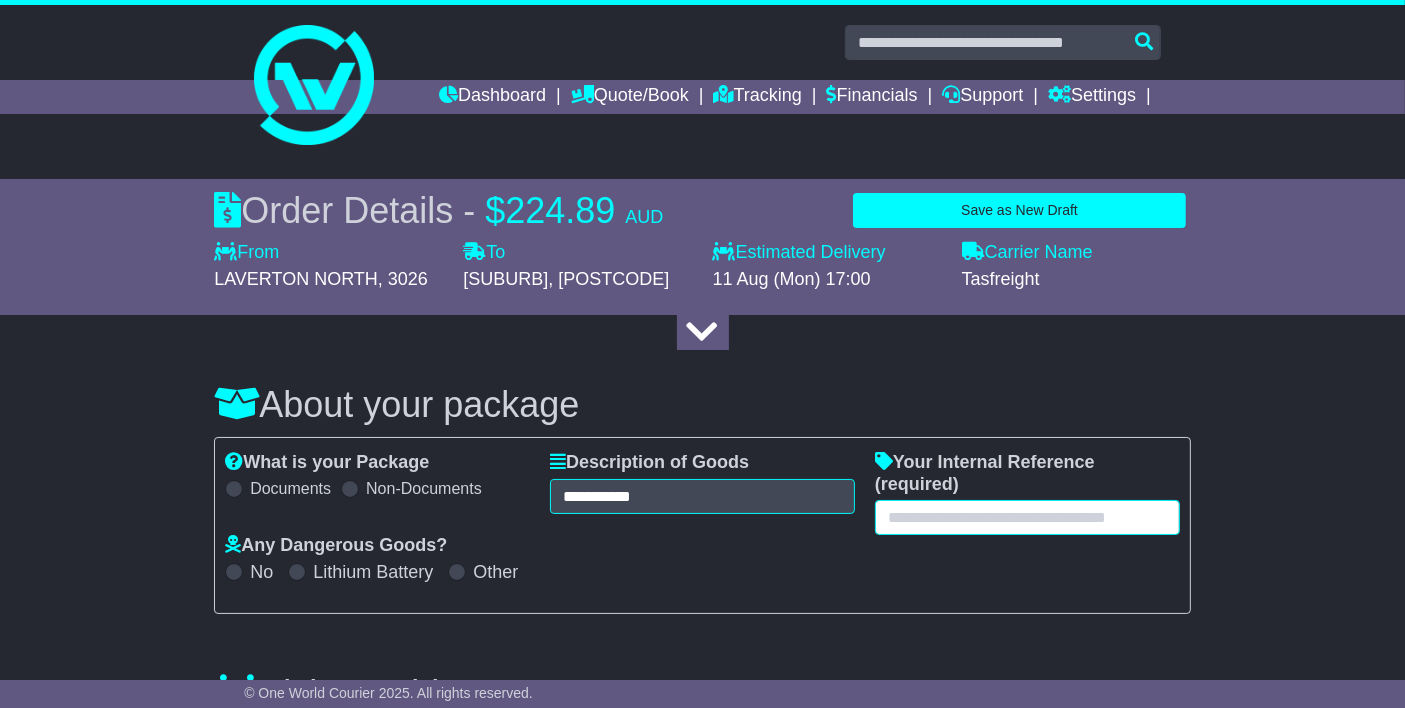 paste on "*****" 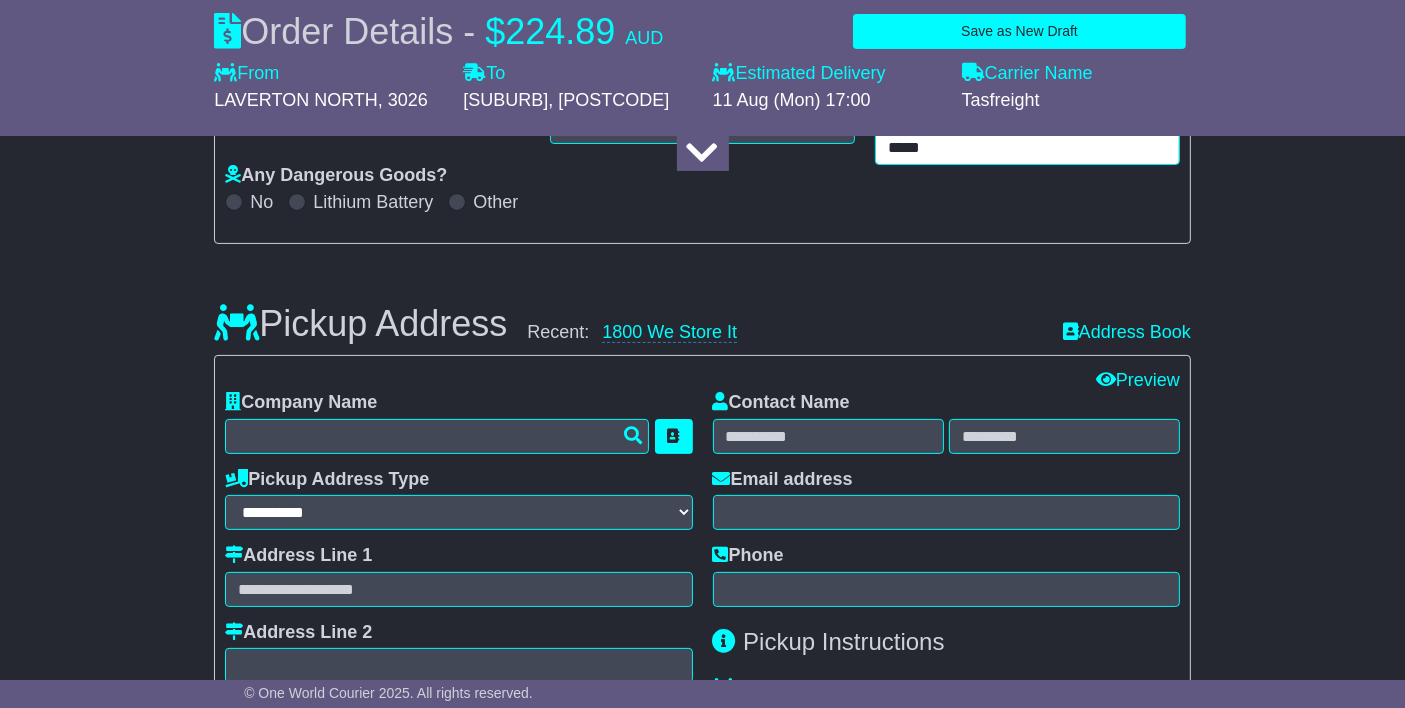 scroll, scrollTop: 374, scrollLeft: 0, axis: vertical 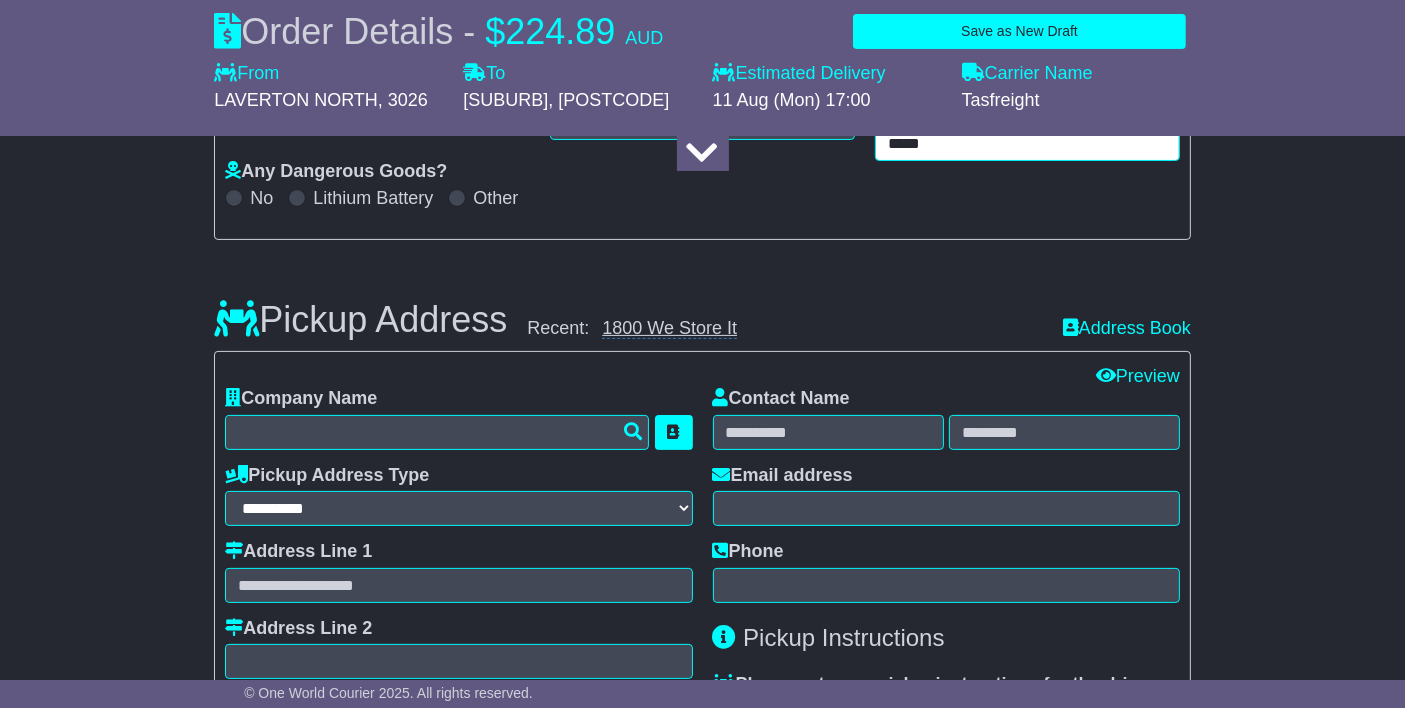 type on "*****" 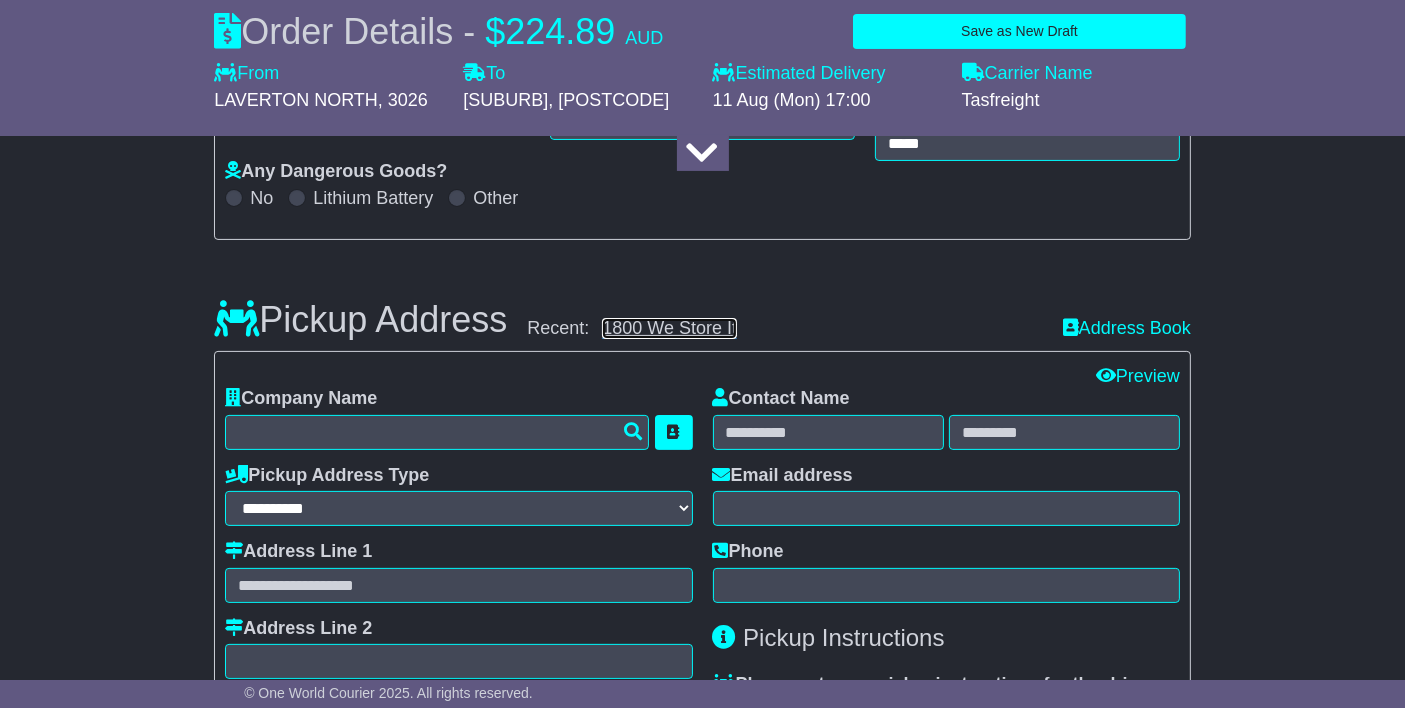 click on "1800 We Store It" at bounding box center (669, 328) 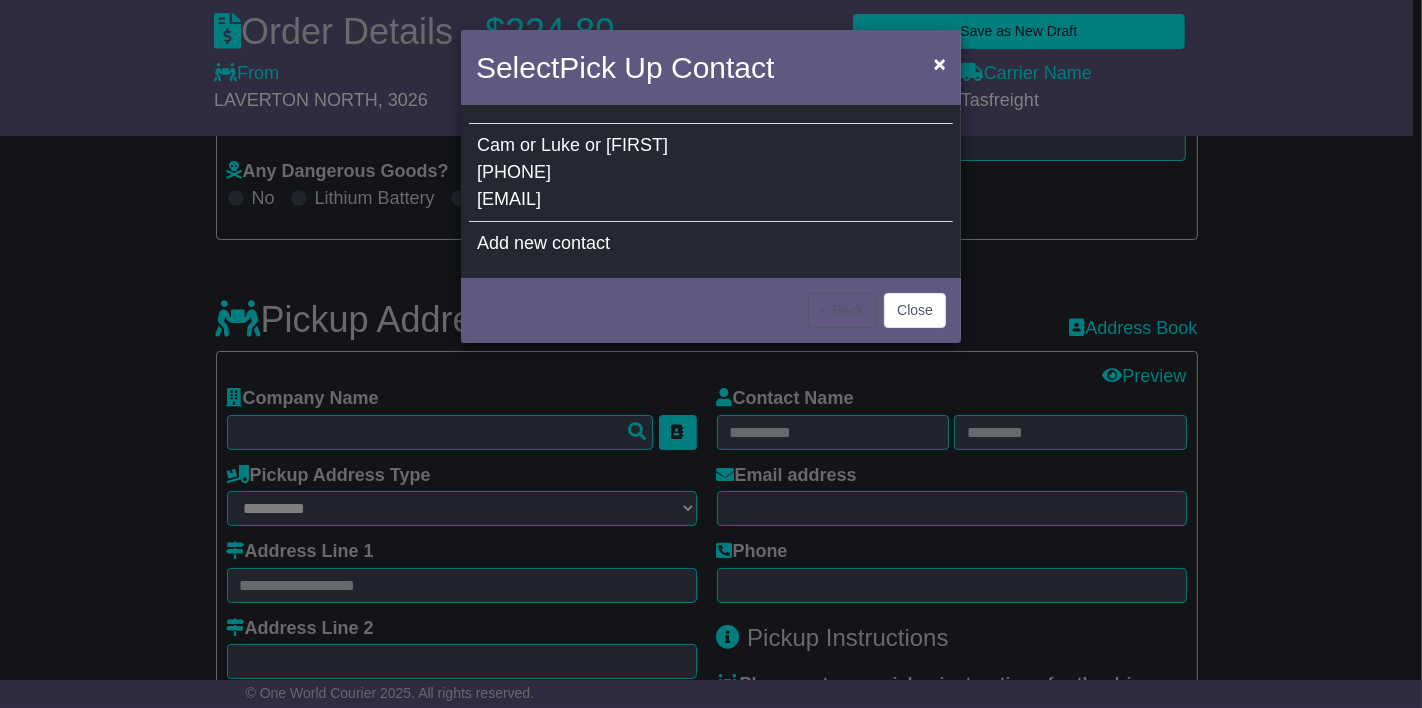 click on "[NUMBER] [STREET]
[PHONE]
[EMAIL]" at bounding box center [711, 173] 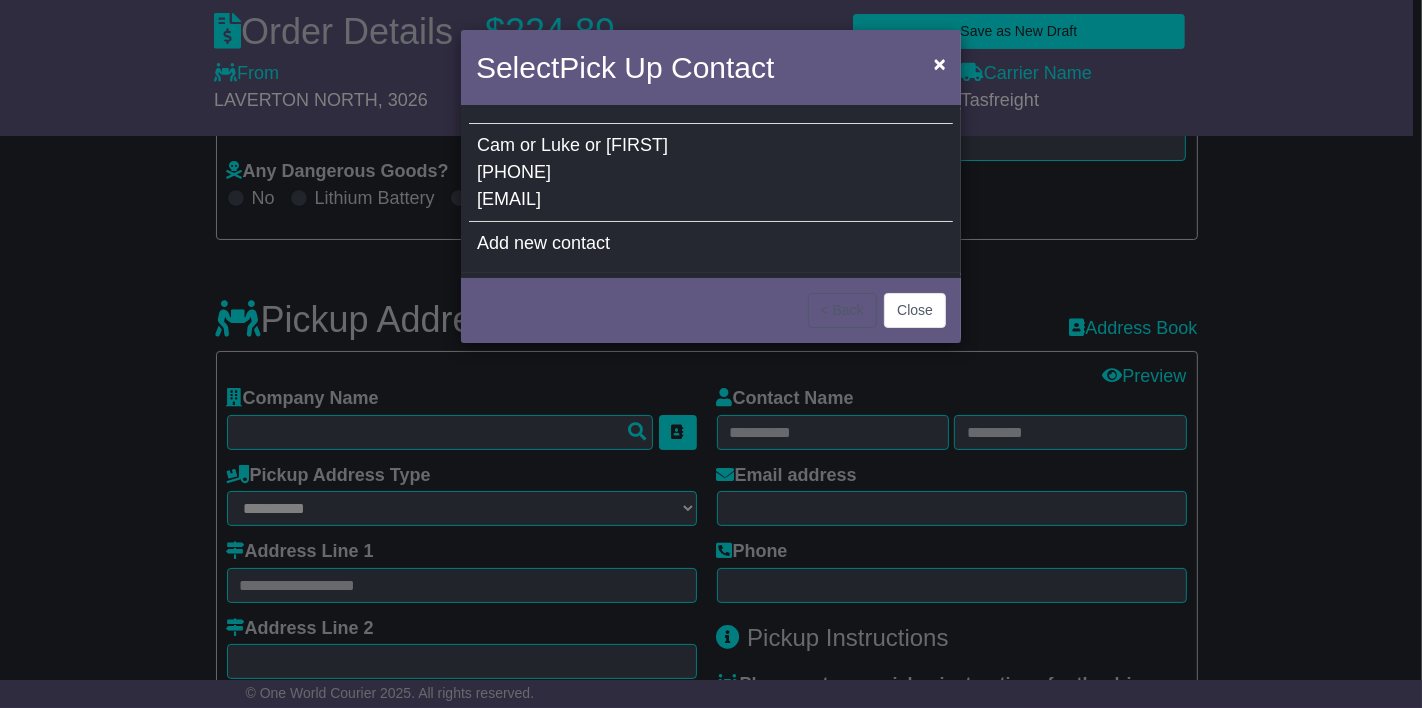 type on "**********" 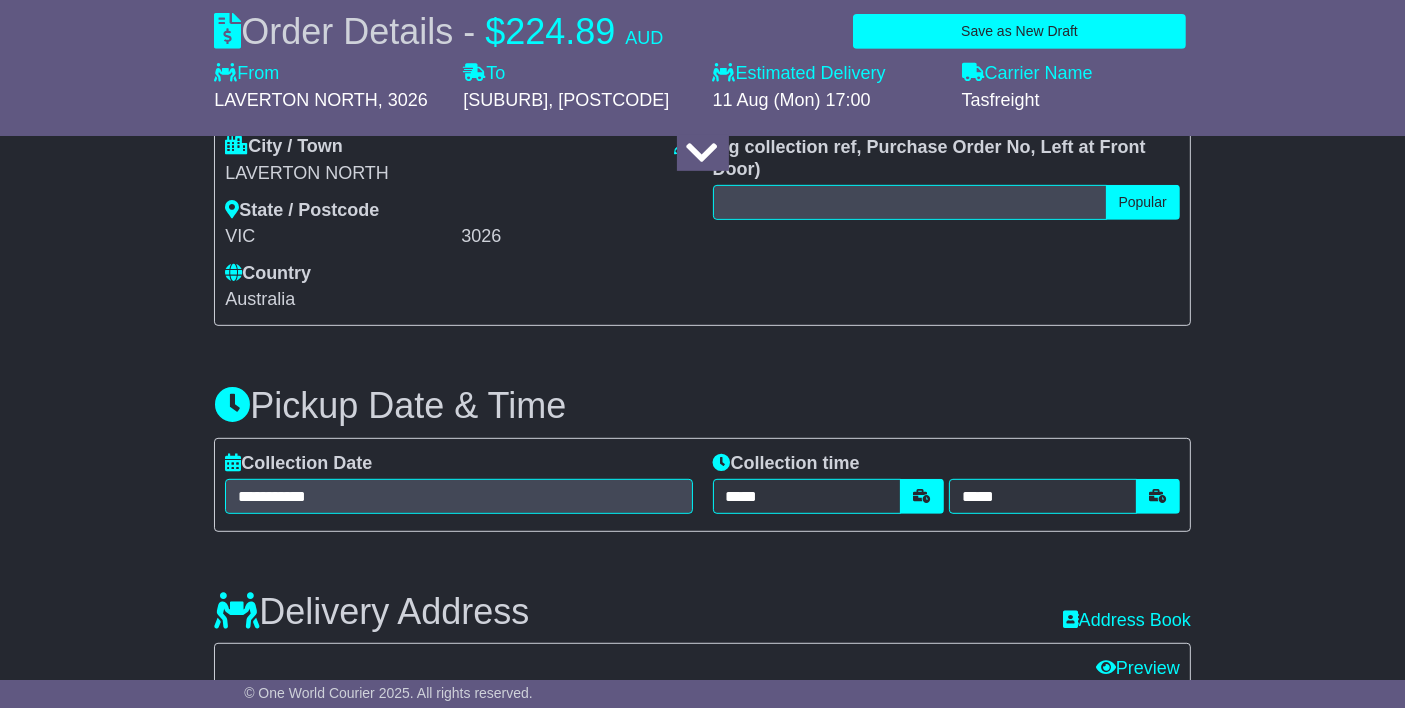 scroll, scrollTop: 934, scrollLeft: 0, axis: vertical 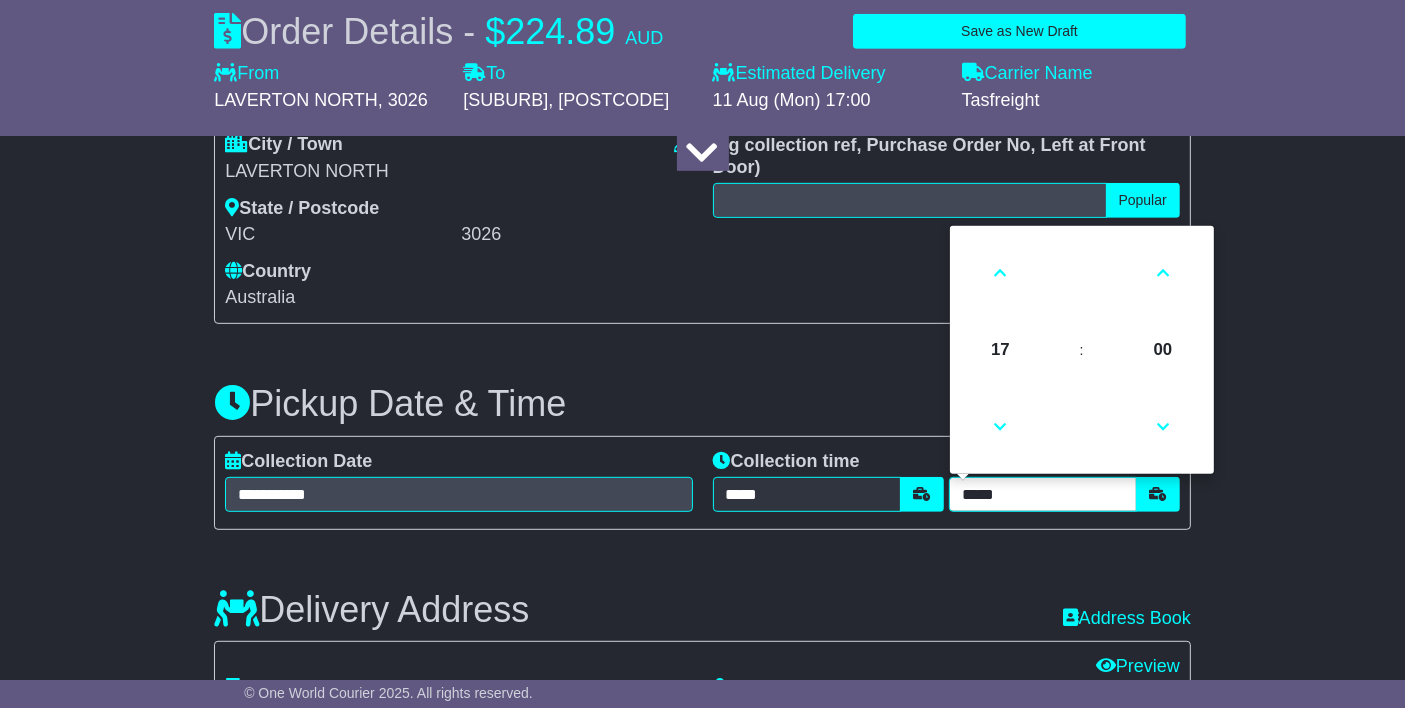 click on "*****" at bounding box center (1043, 494) 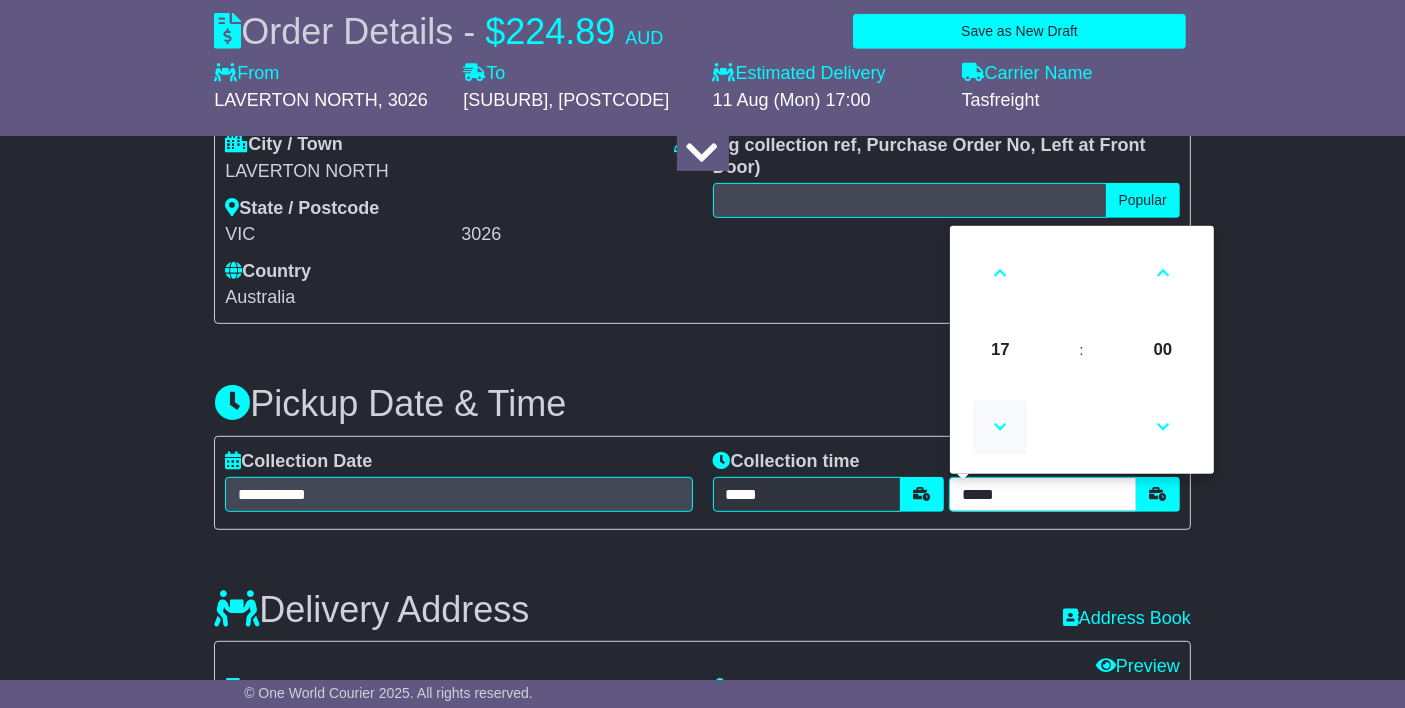 click at bounding box center [1000, 427] 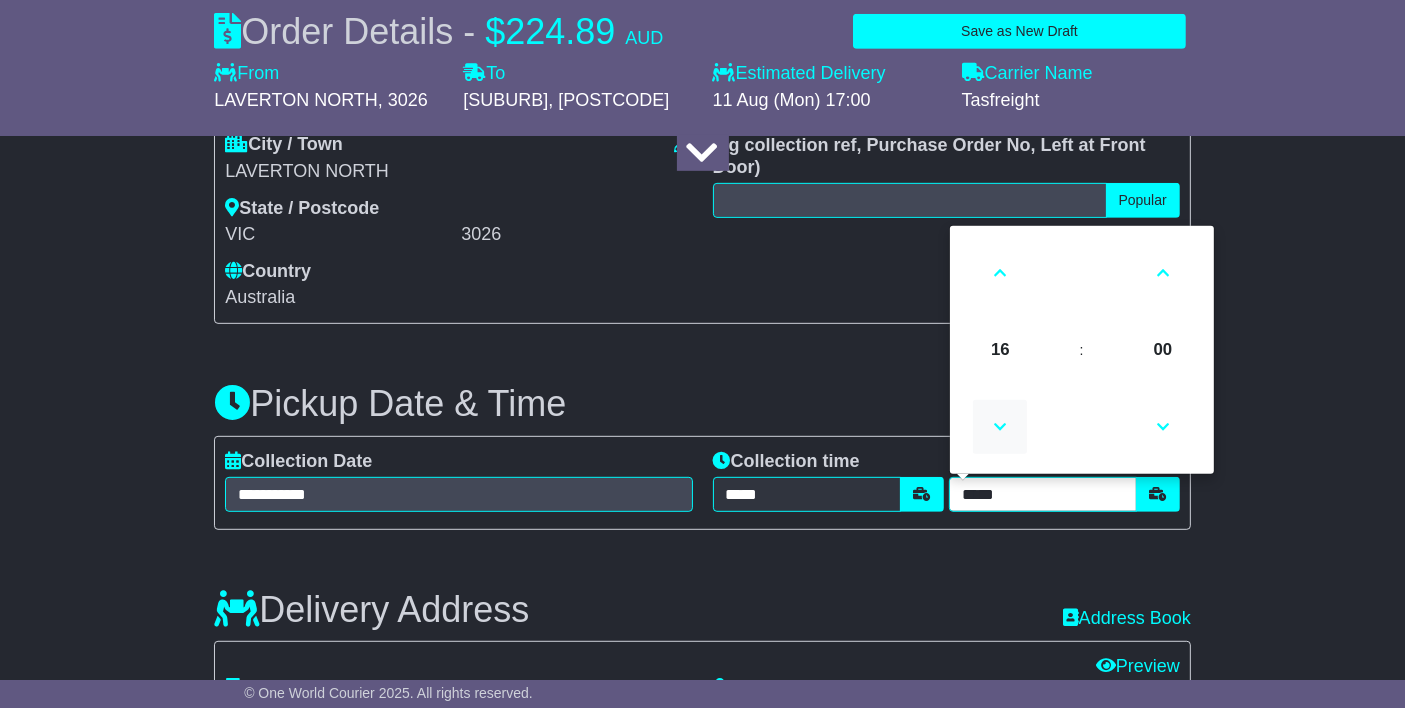 click at bounding box center (1000, 427) 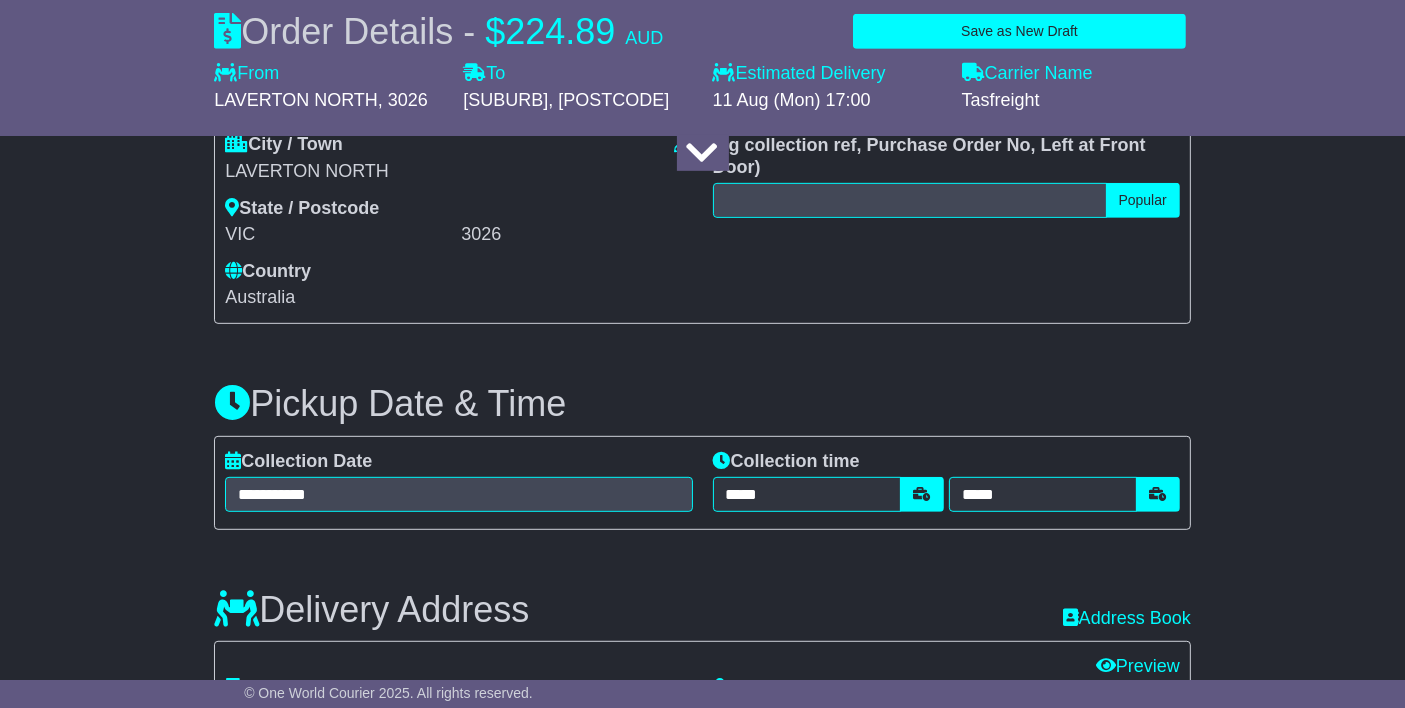 click on "**********" at bounding box center [702, 442] 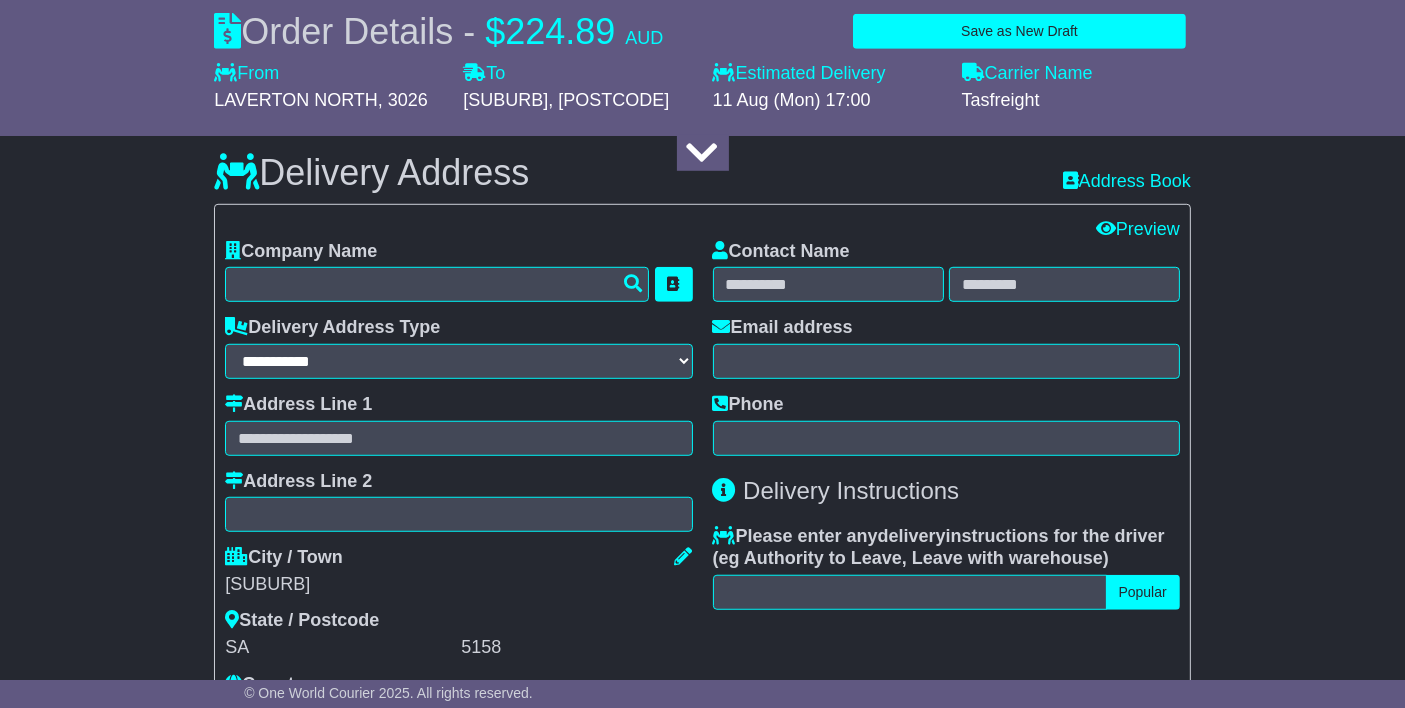 scroll, scrollTop: 1372, scrollLeft: 0, axis: vertical 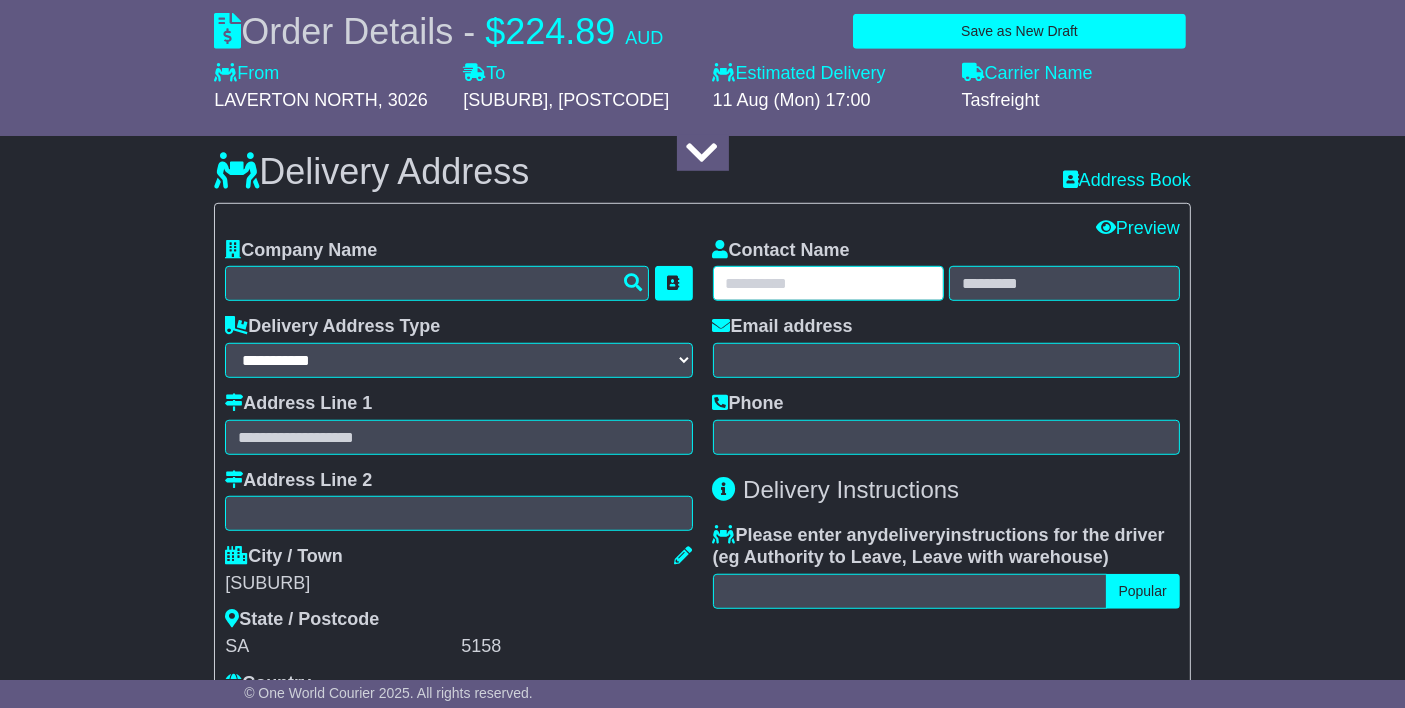paste on "**********" 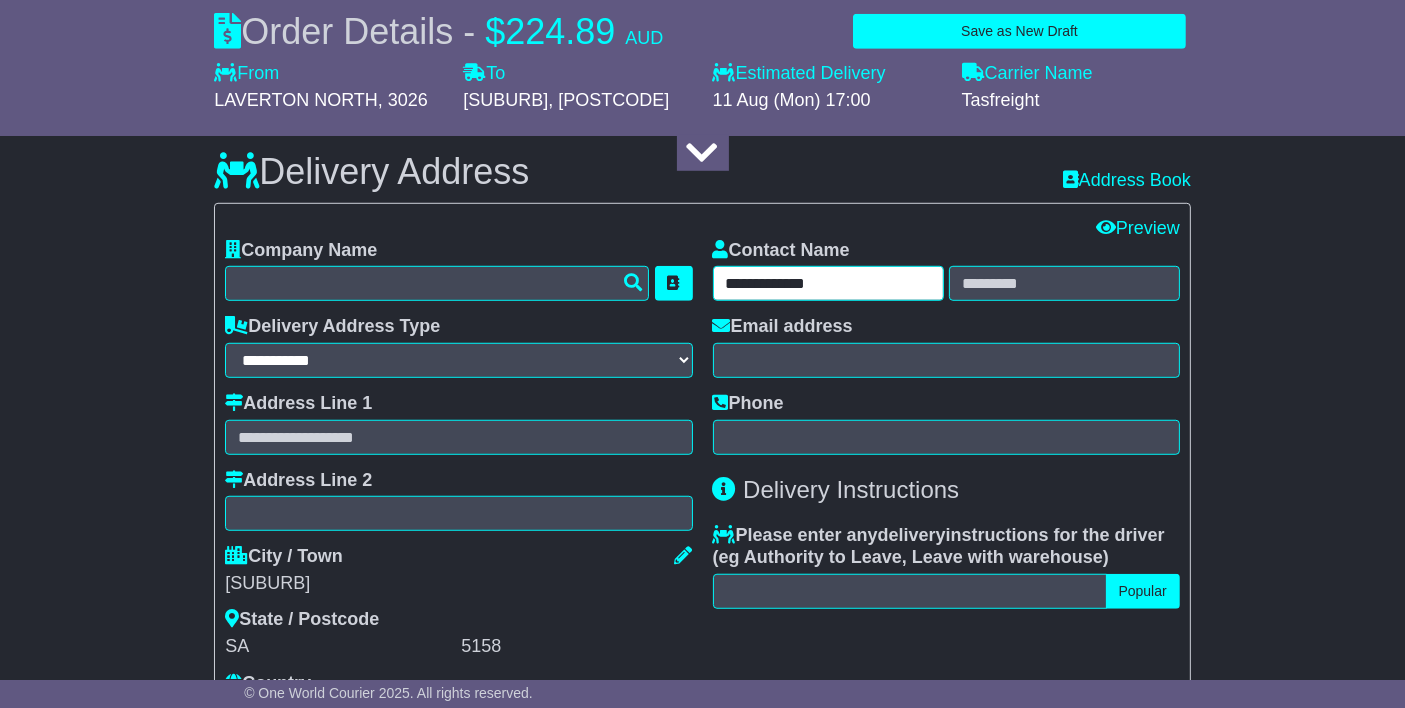 drag, startPoint x: 765, startPoint y: 272, endPoint x: 963, endPoint y: 279, distance: 198.1237 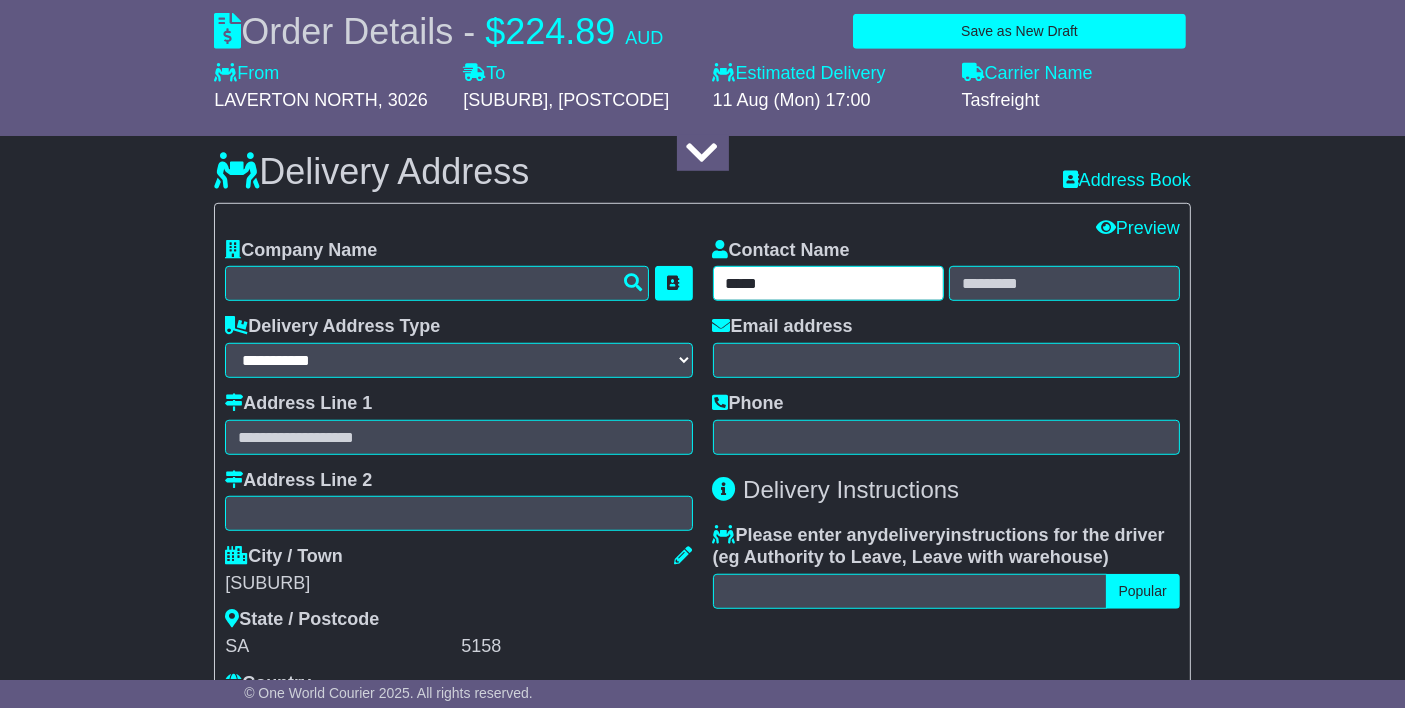 type on "*****" 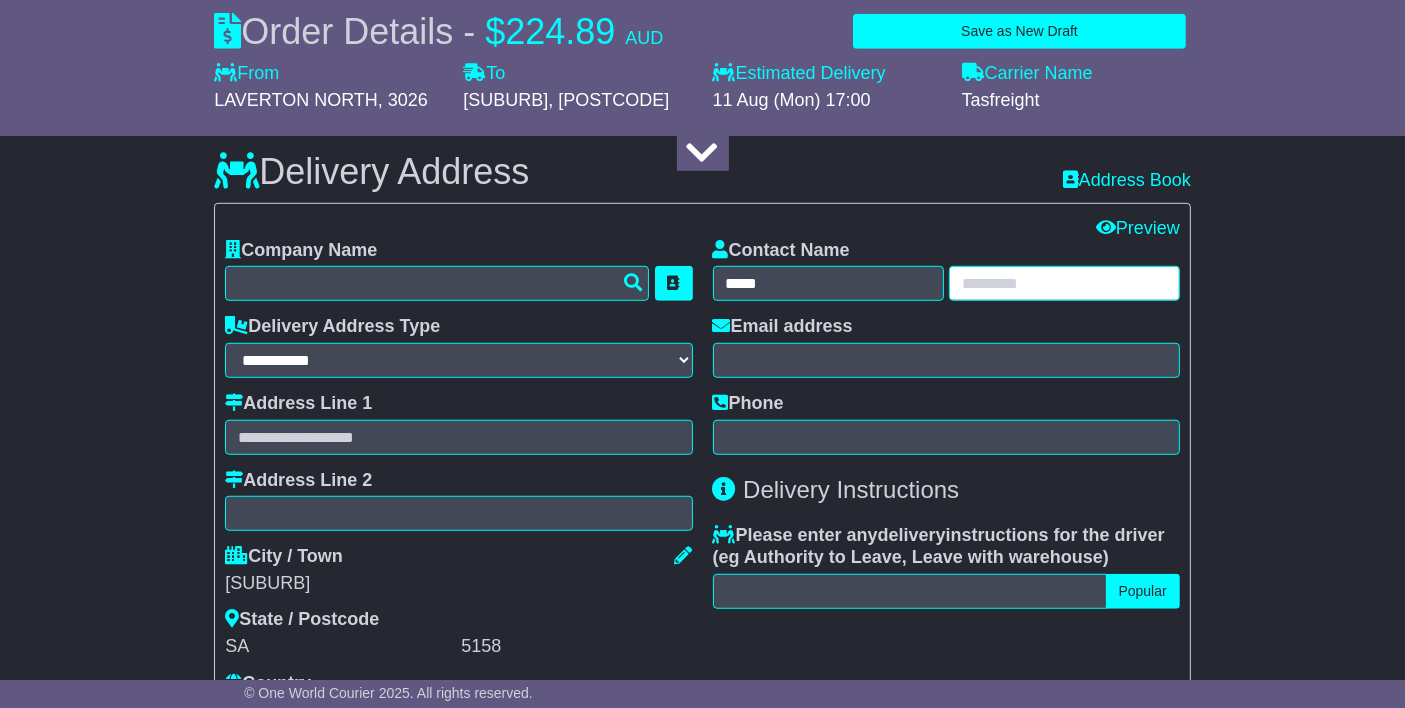 paste on "*******" 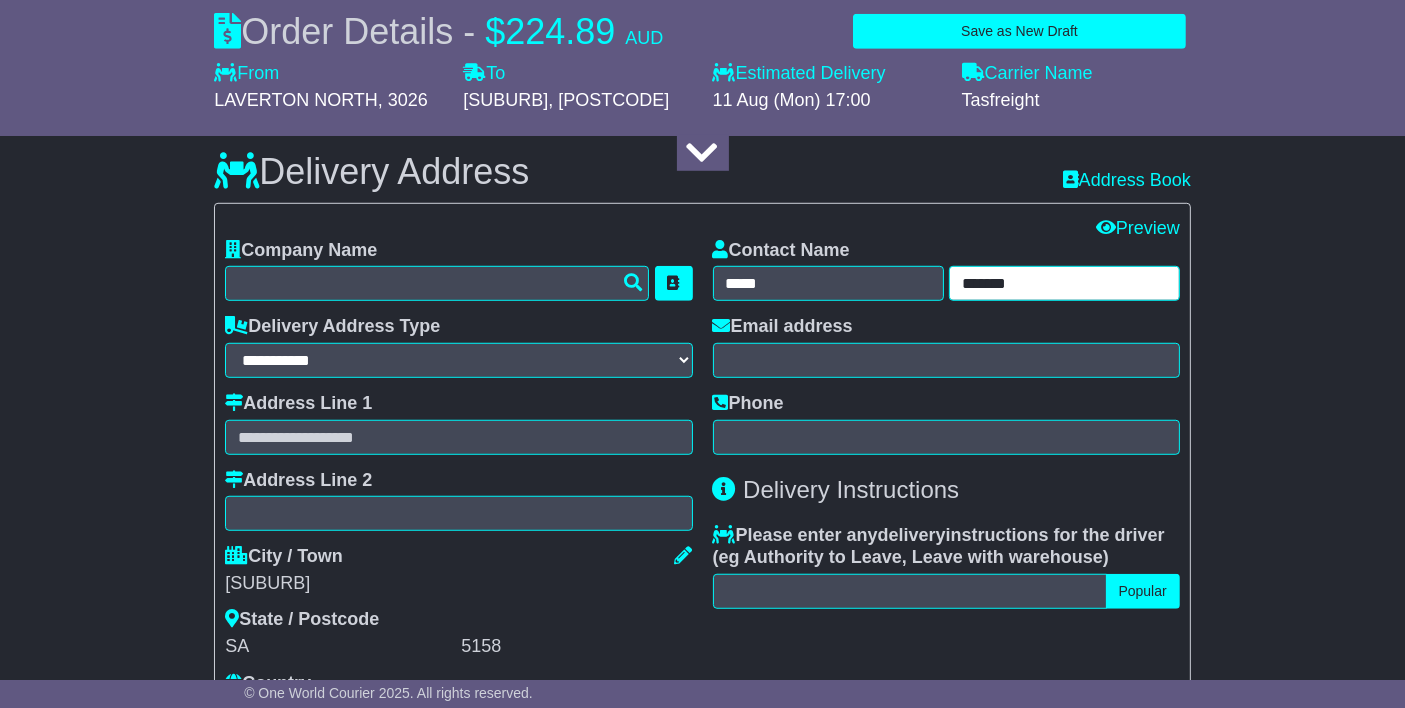 type on "*******" 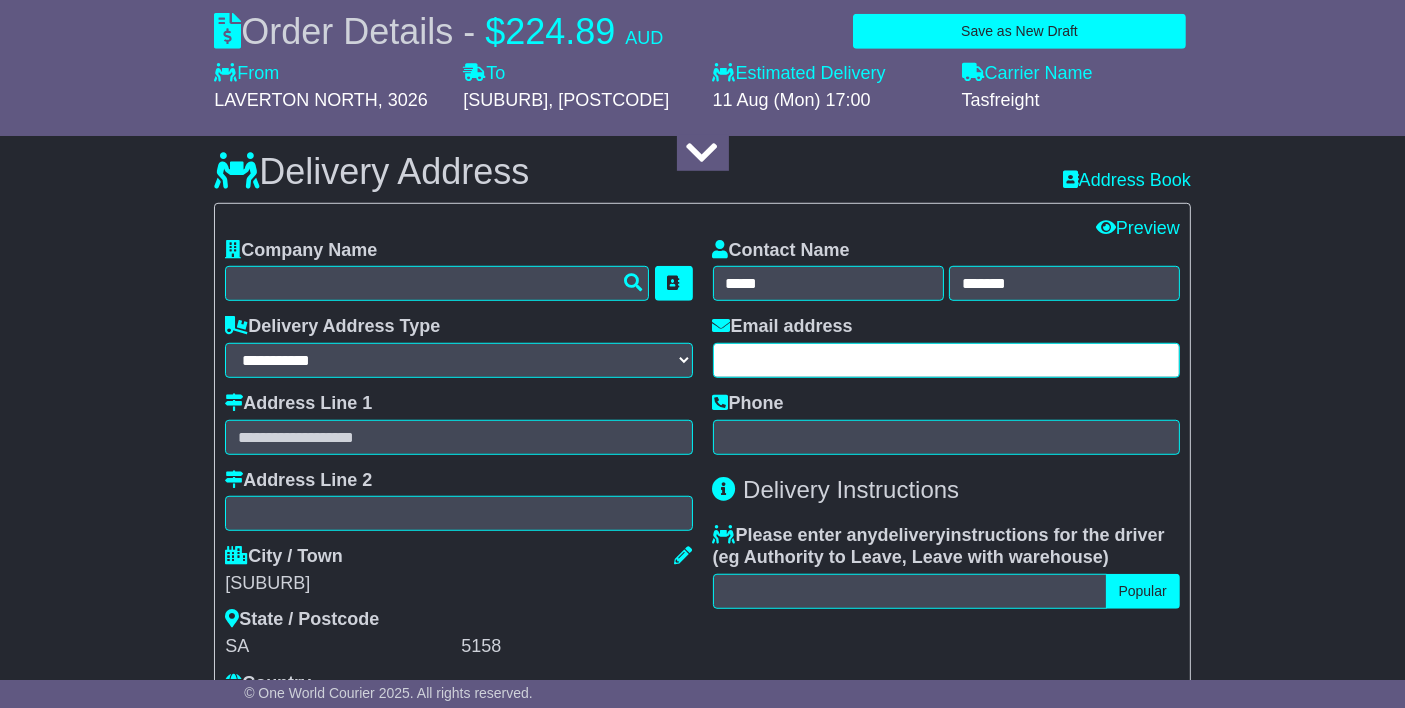 paste on "**********" 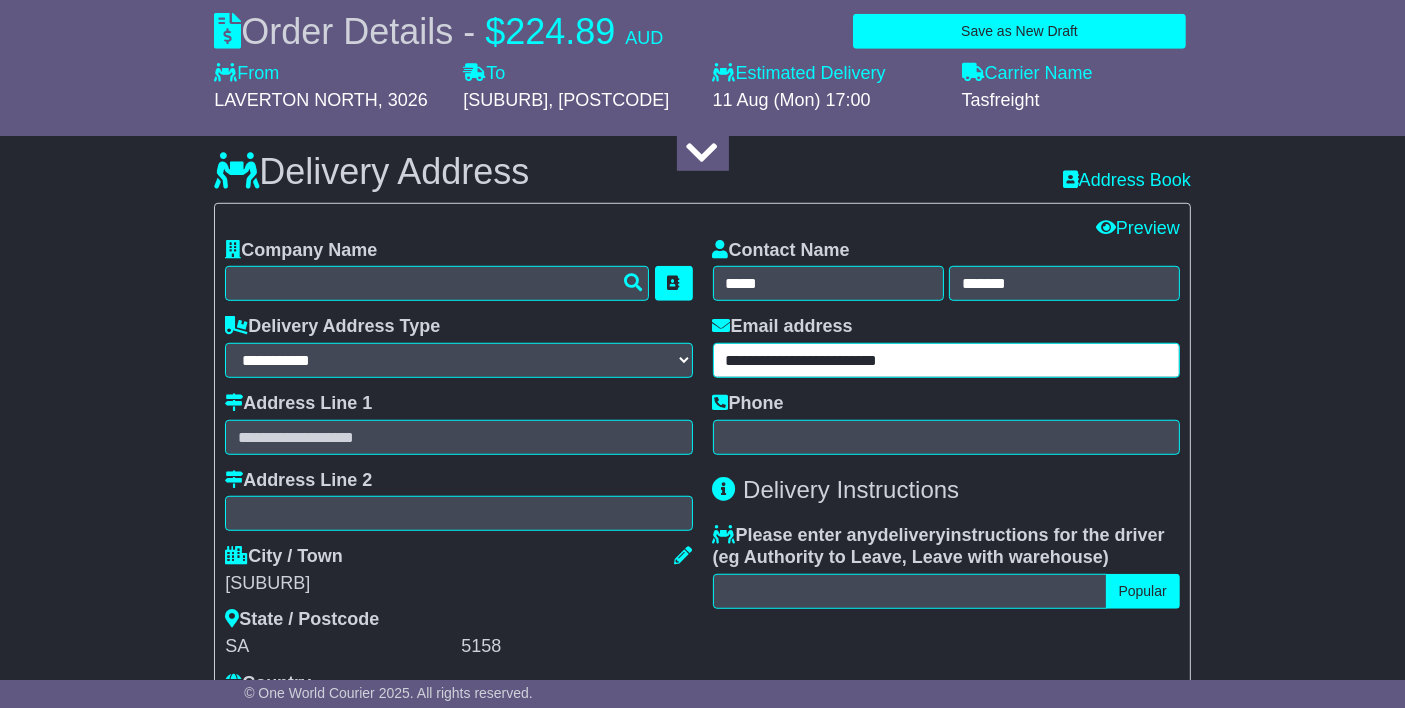 type on "**********" 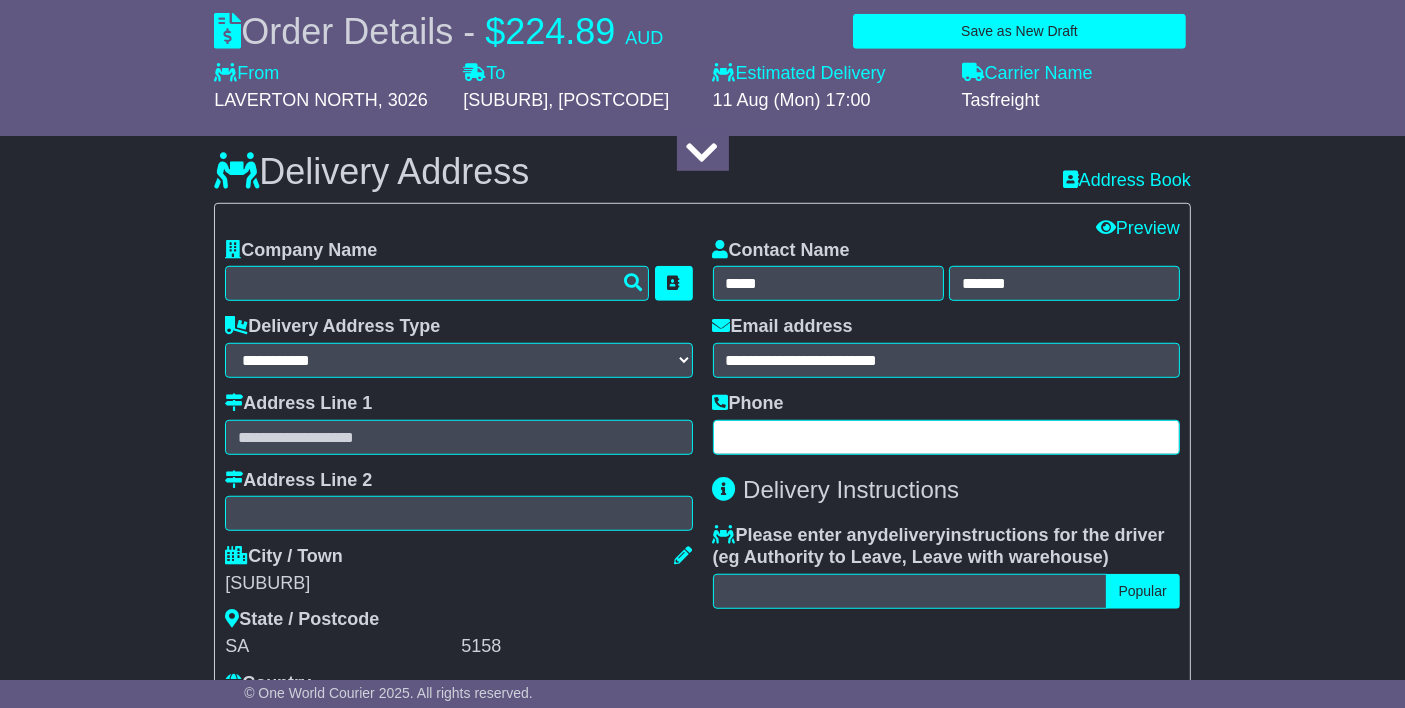 paste on "**********" 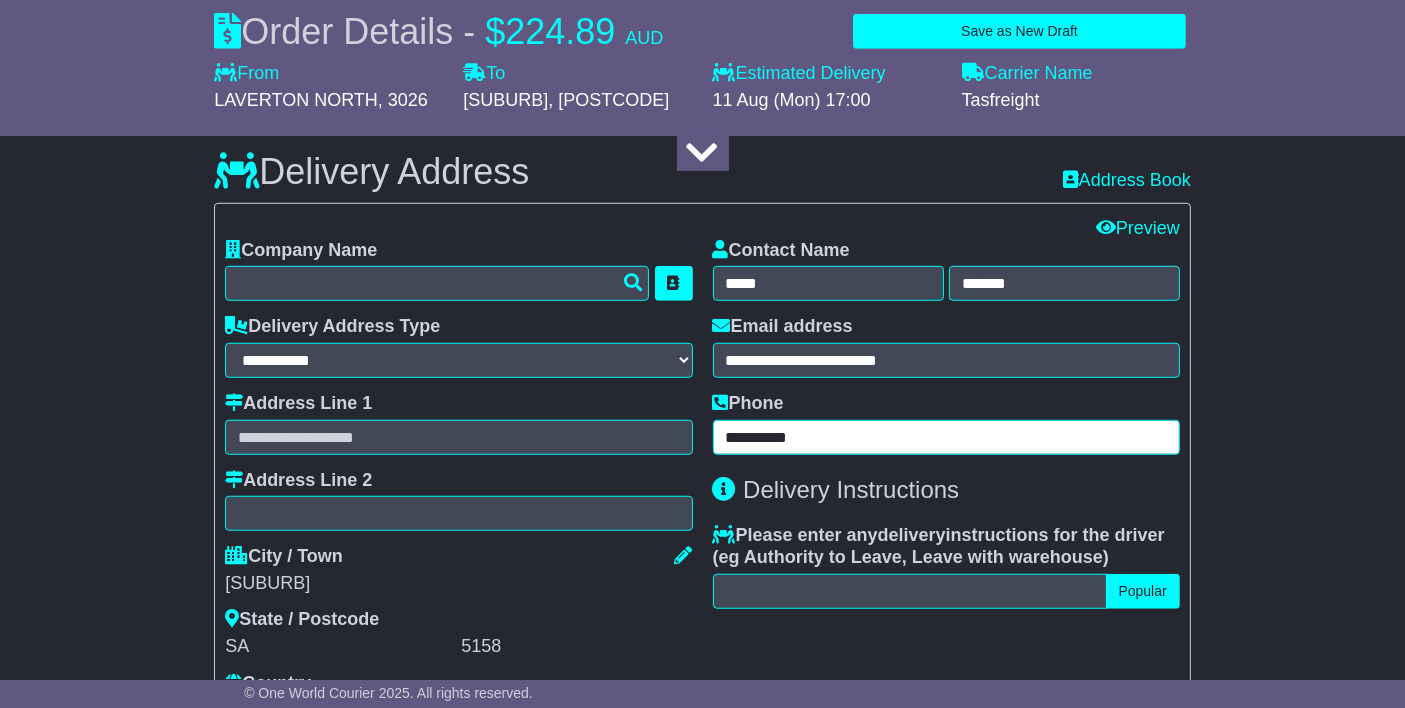 type on "**********" 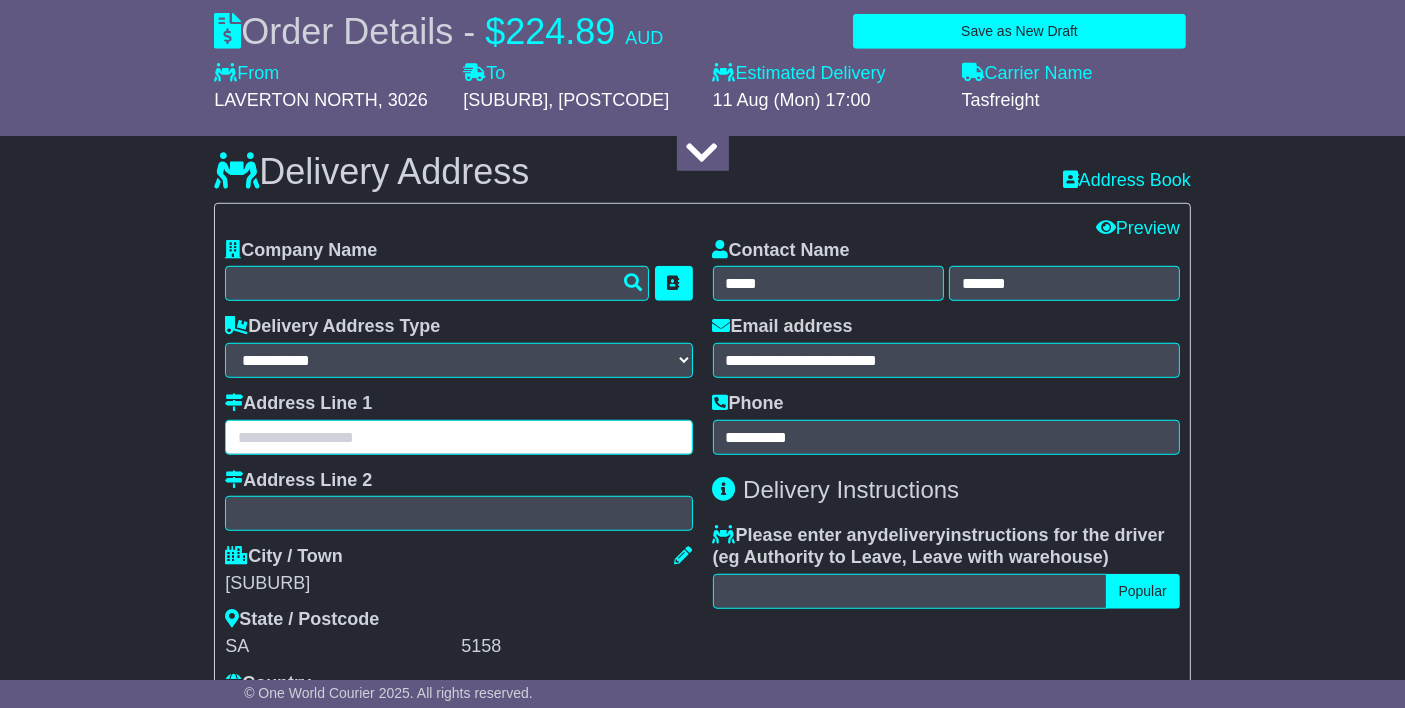 click at bounding box center [458, 437] 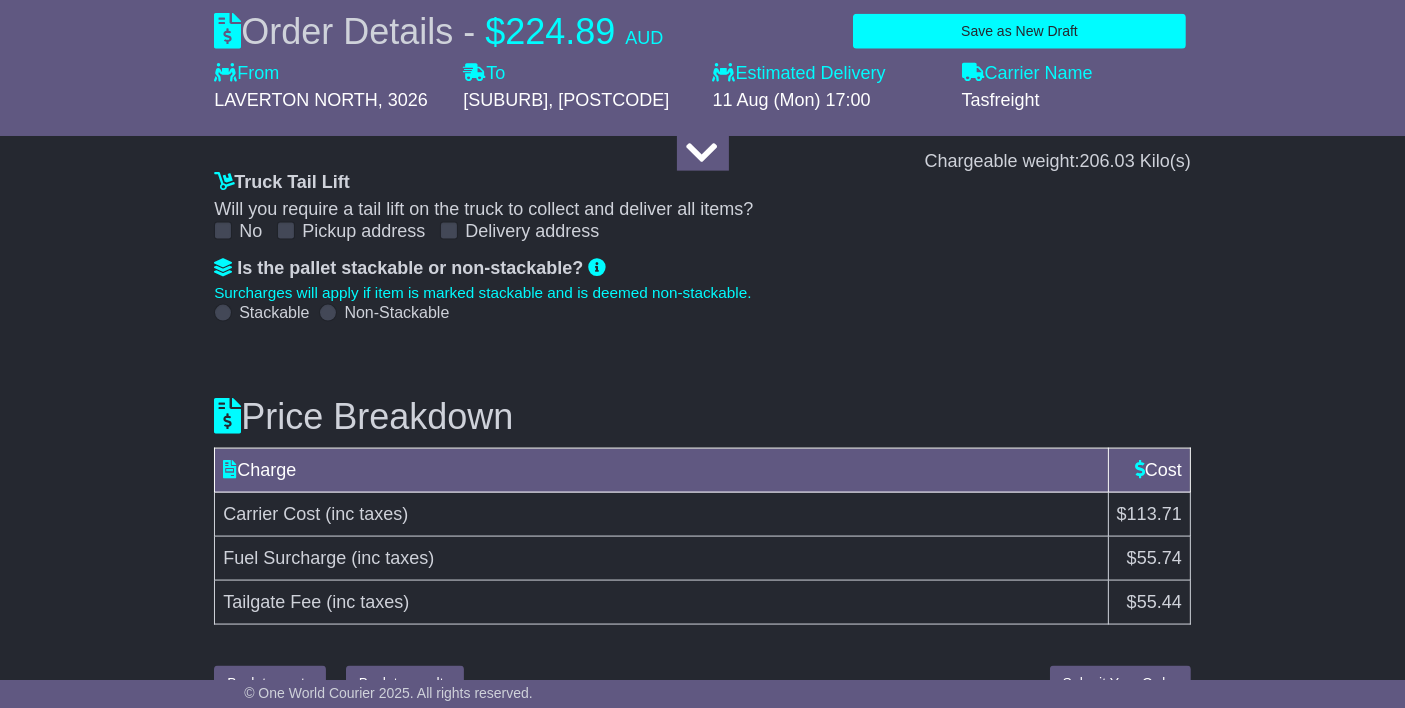scroll, scrollTop: 2725, scrollLeft: 0, axis: vertical 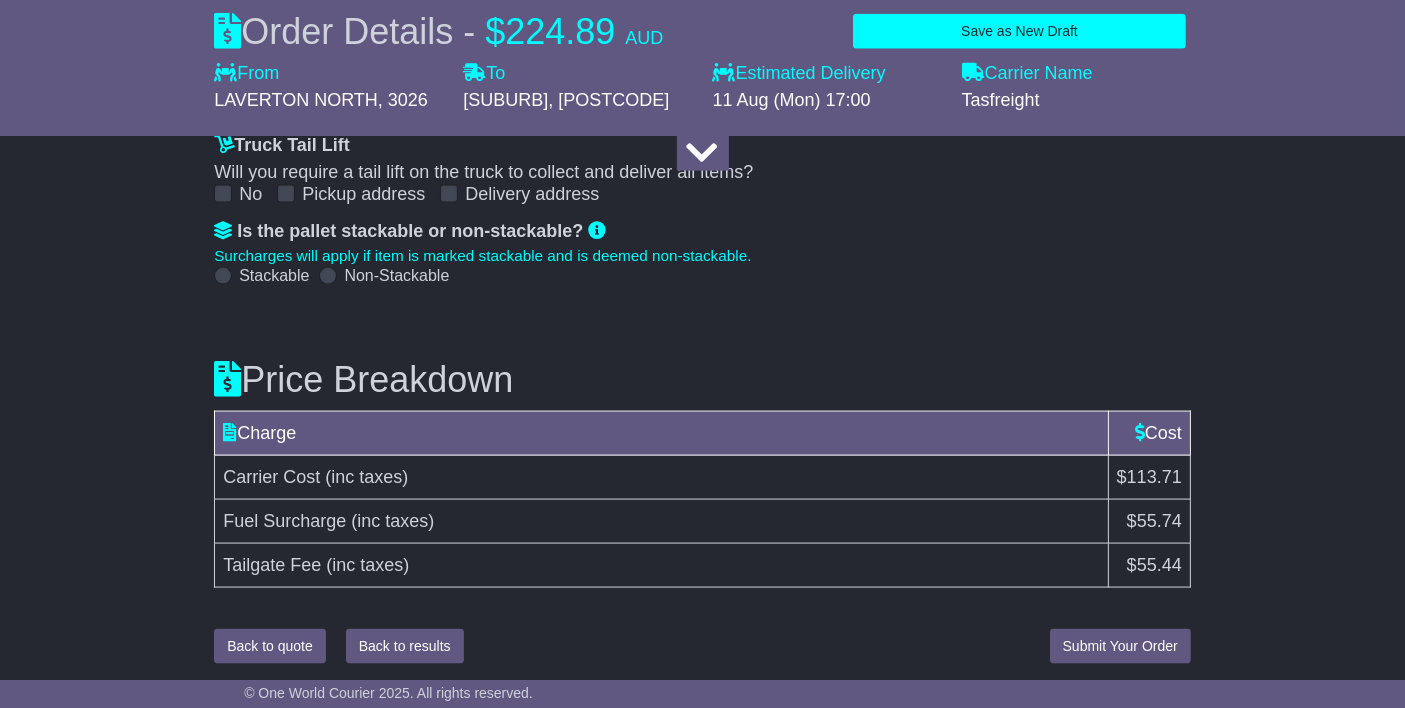 type on "**********" 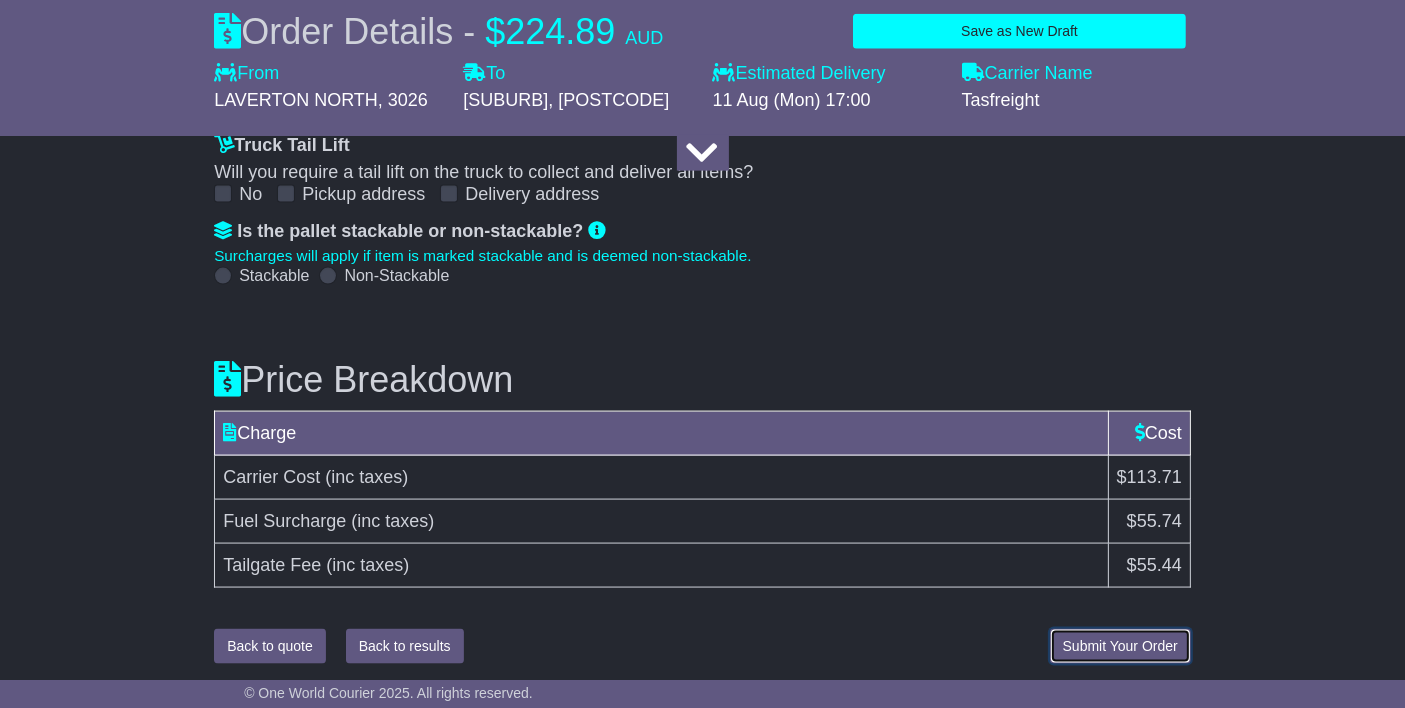 click on "Submit Your Order" at bounding box center (1120, 646) 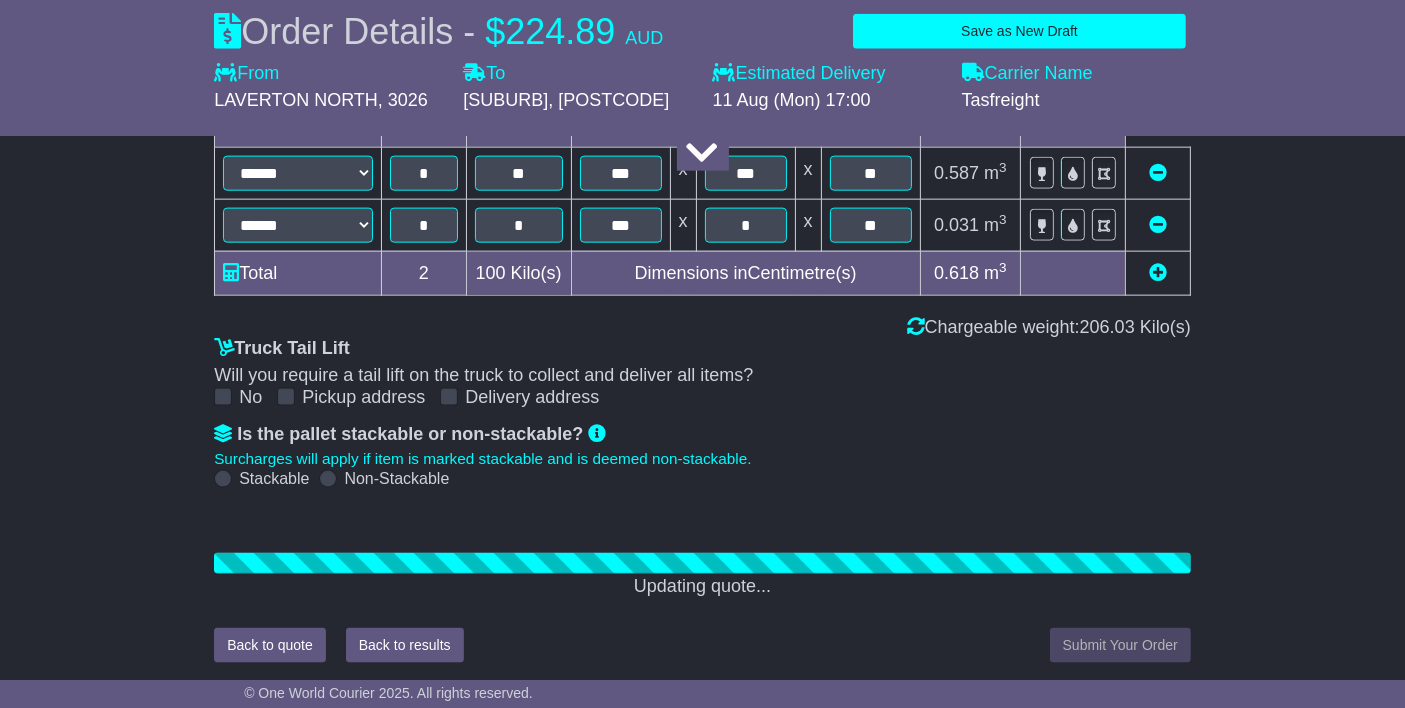 scroll, scrollTop: 2725, scrollLeft: 0, axis: vertical 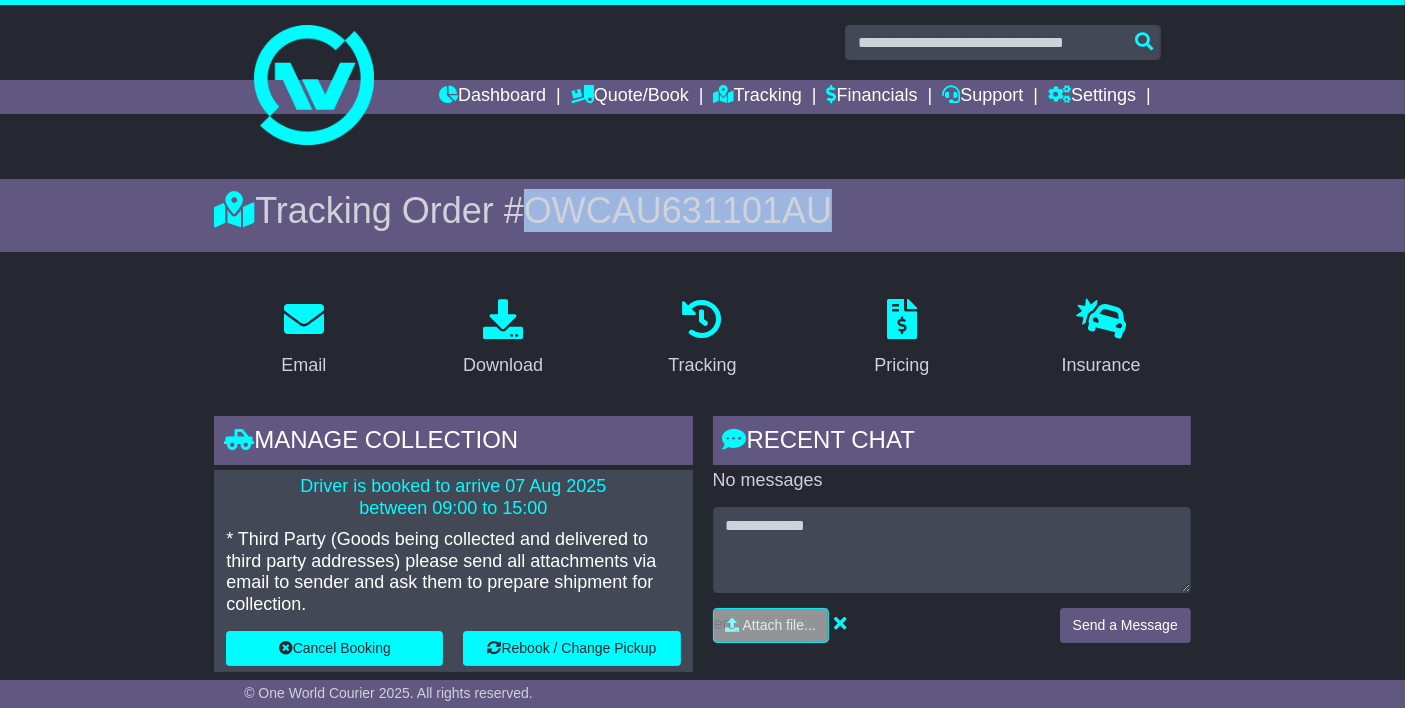 click on "Tracking Order # OWCAU631101AU" at bounding box center (702, 210) 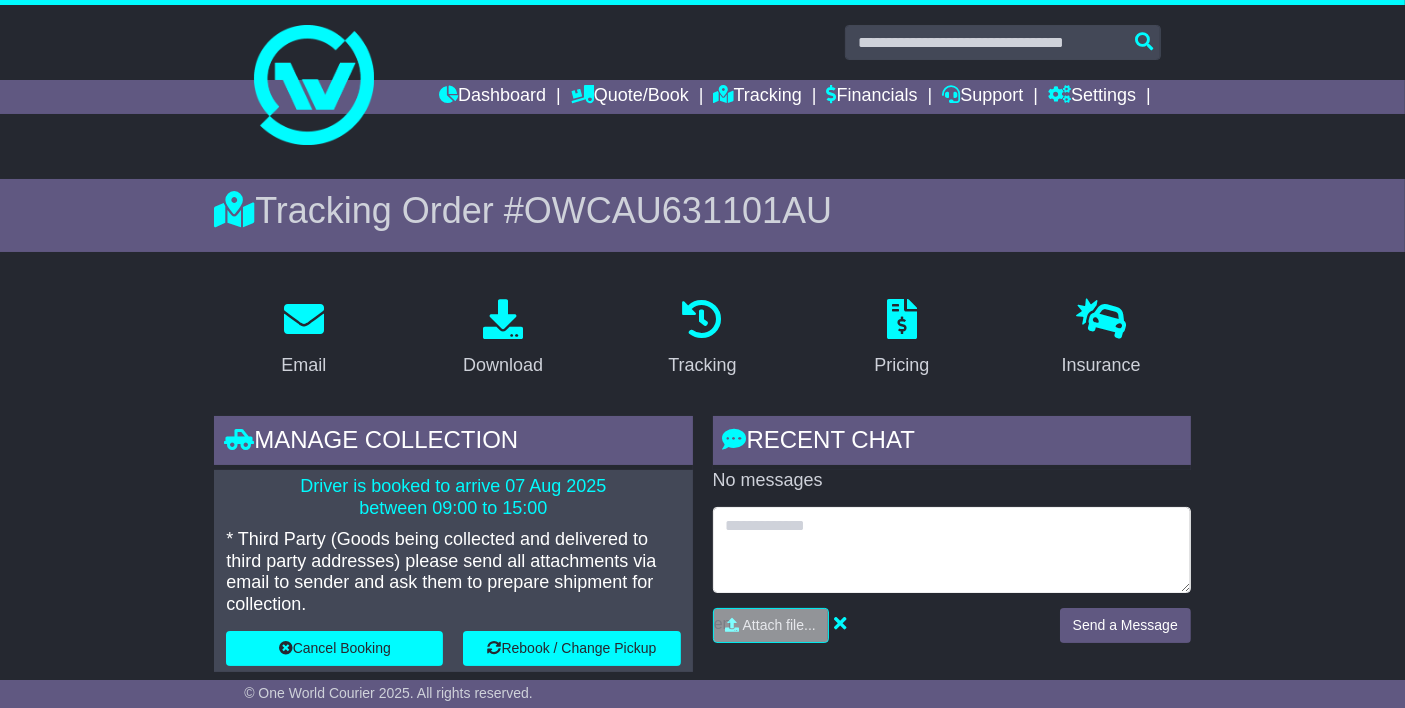 click at bounding box center [952, 550] 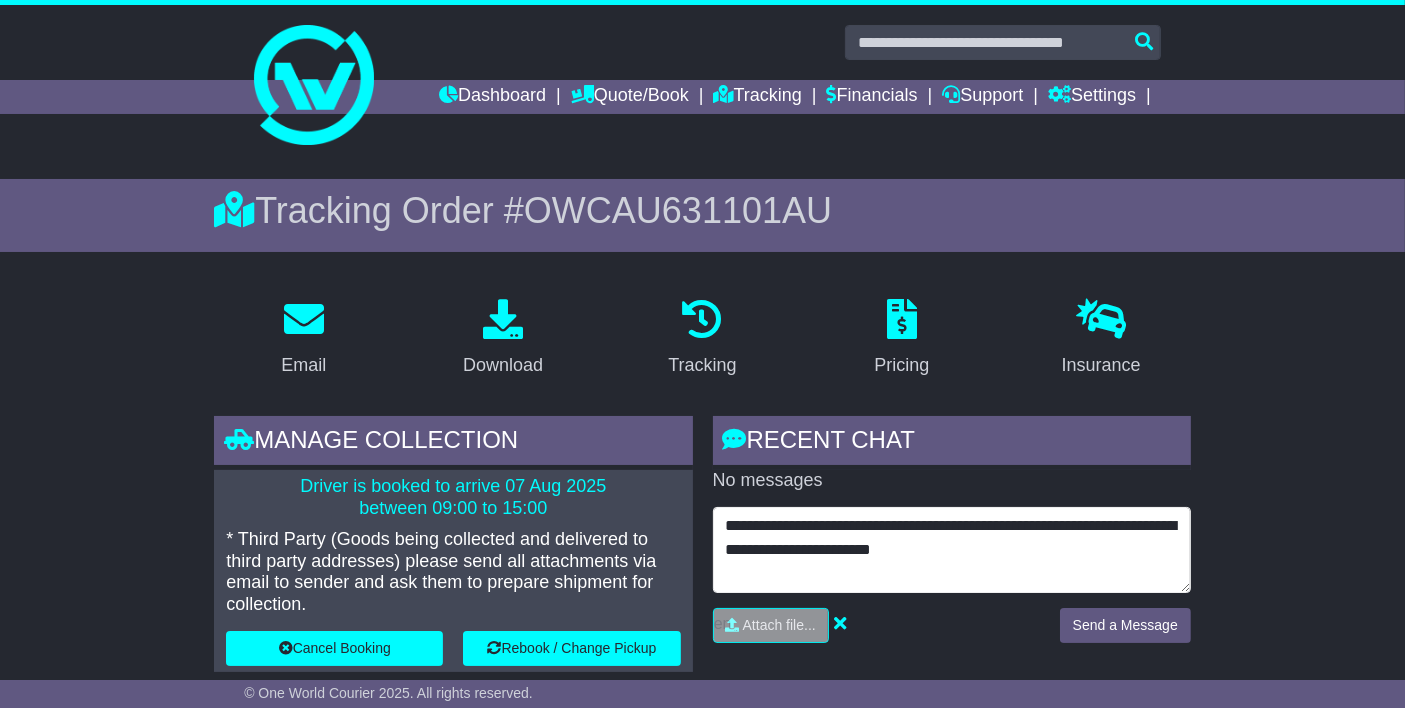 type on "**********" 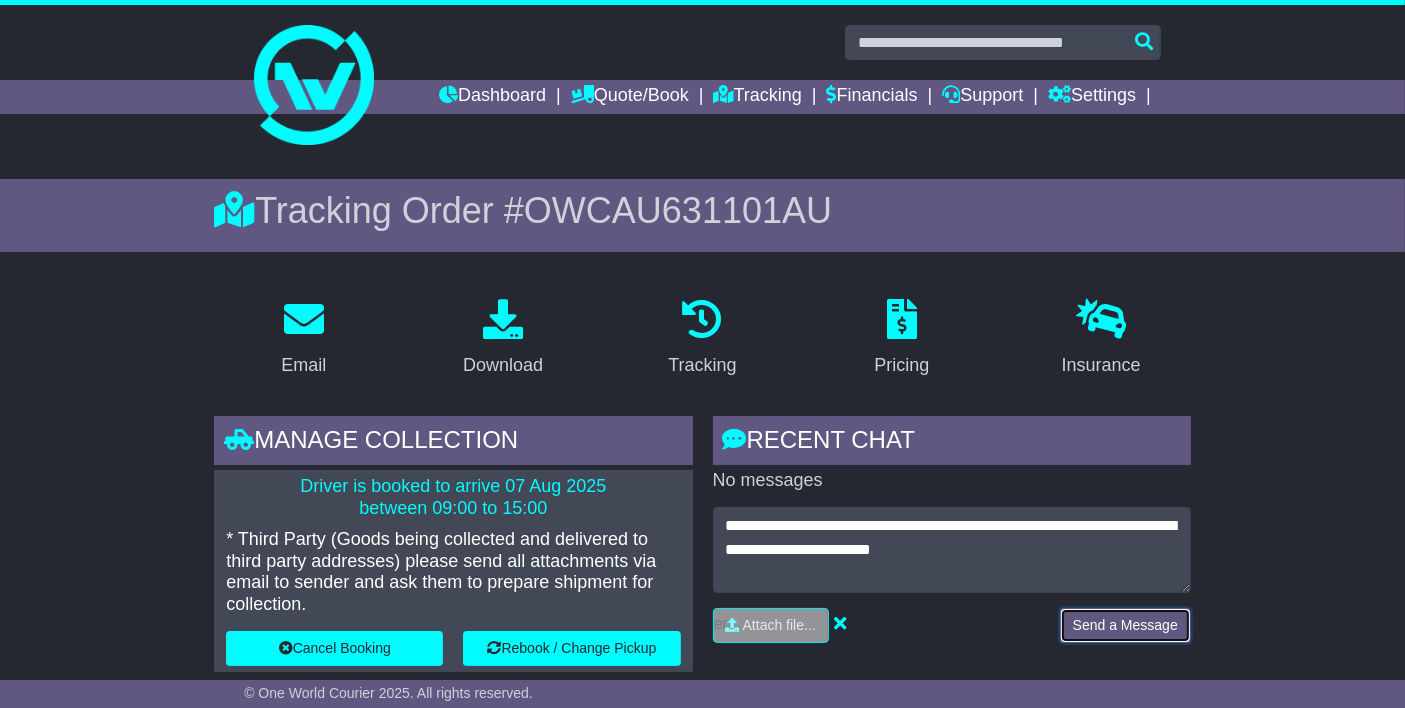 click on "Send a Message" at bounding box center [1125, 625] 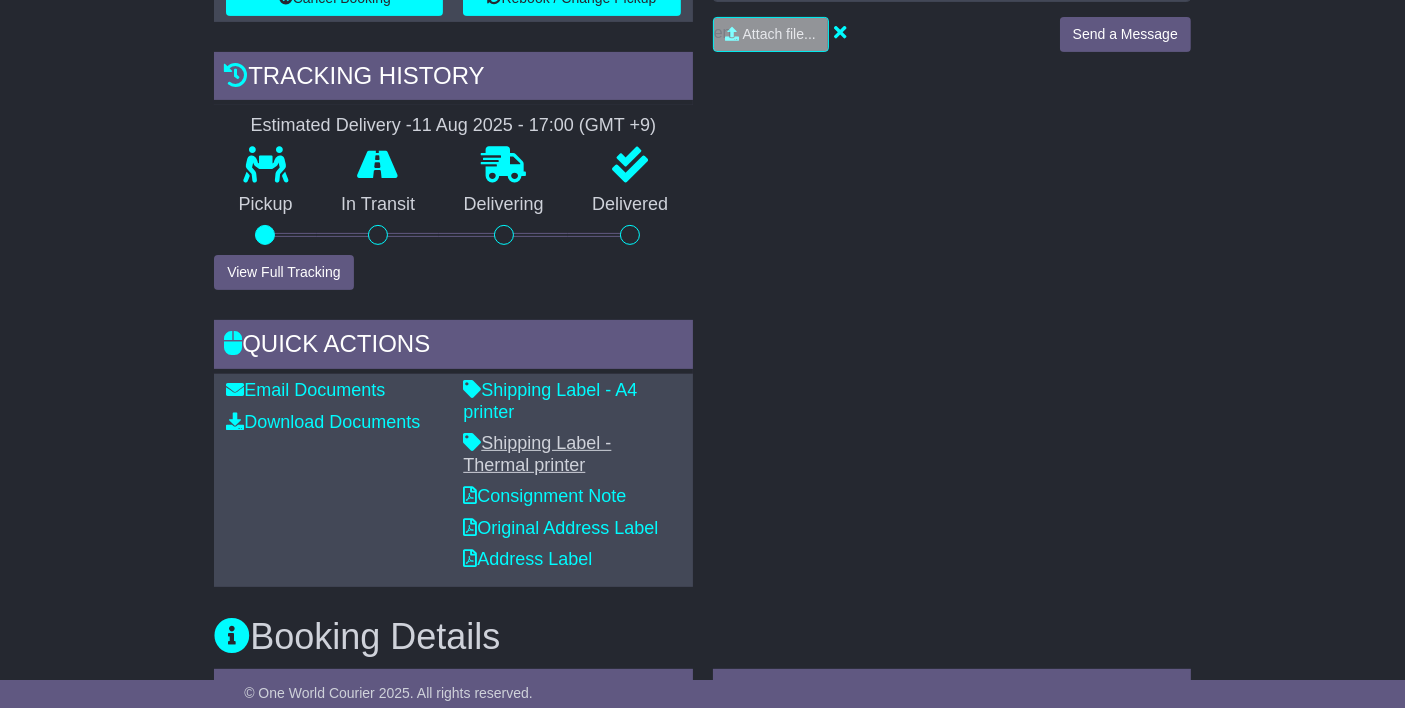 scroll, scrollTop: 651, scrollLeft: 0, axis: vertical 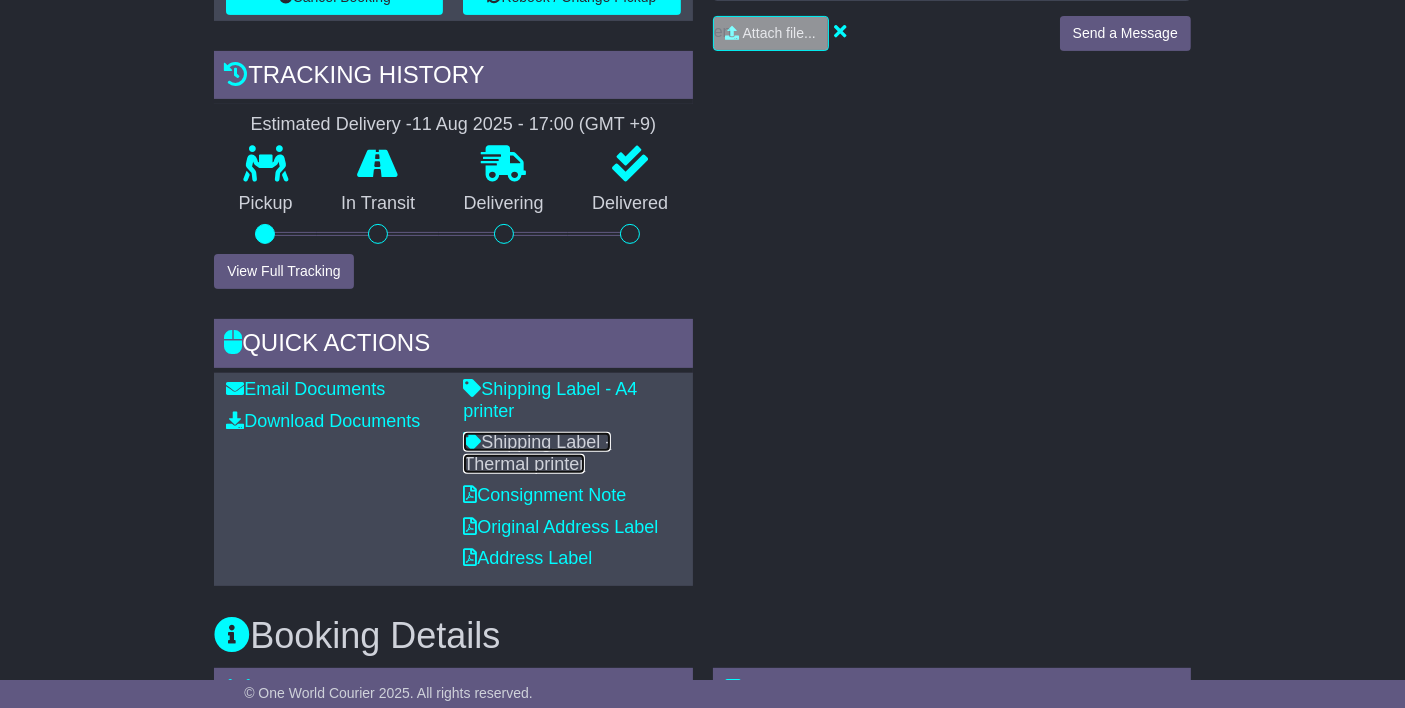 click on "Shipping Label - Thermal printer" at bounding box center [537, 453] 